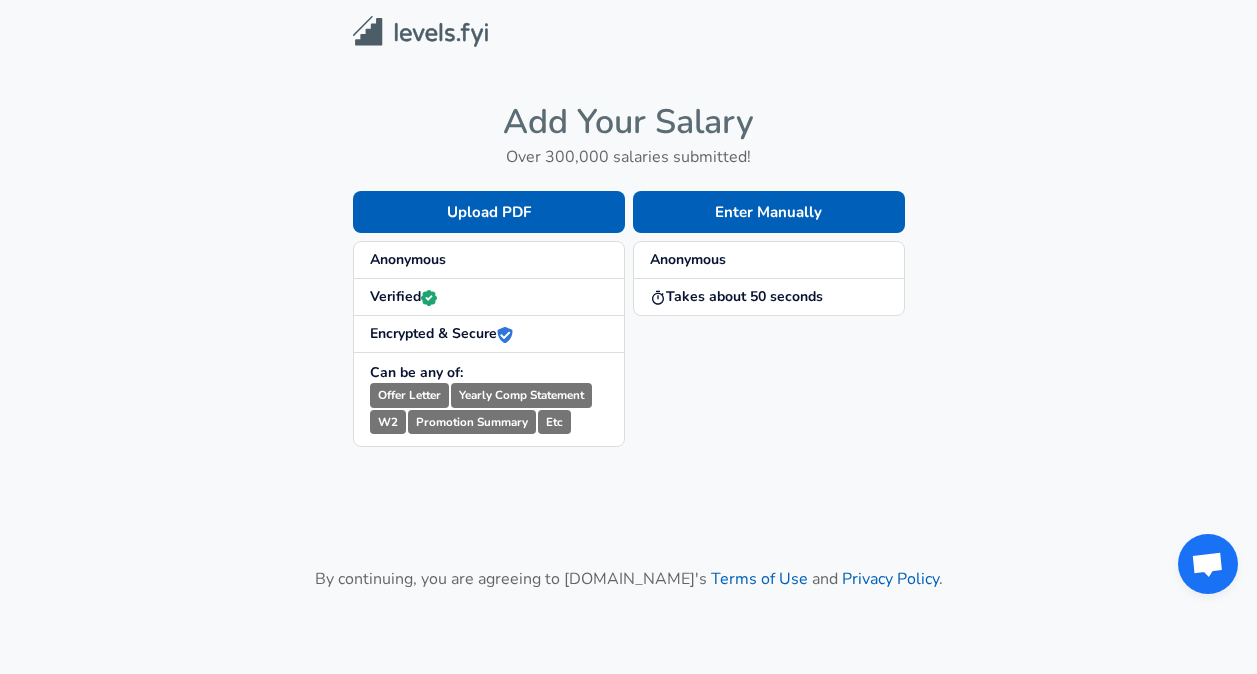 scroll, scrollTop: 0, scrollLeft: 0, axis: both 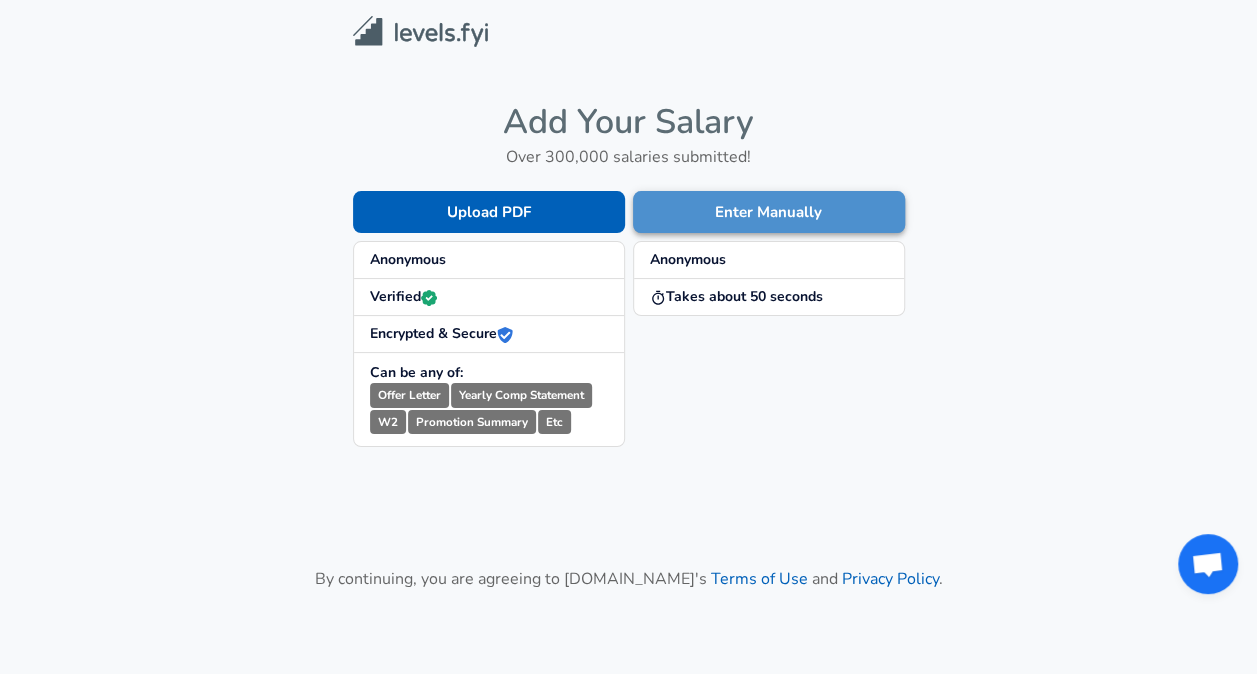 click on "Enter Manually" at bounding box center (769, 212) 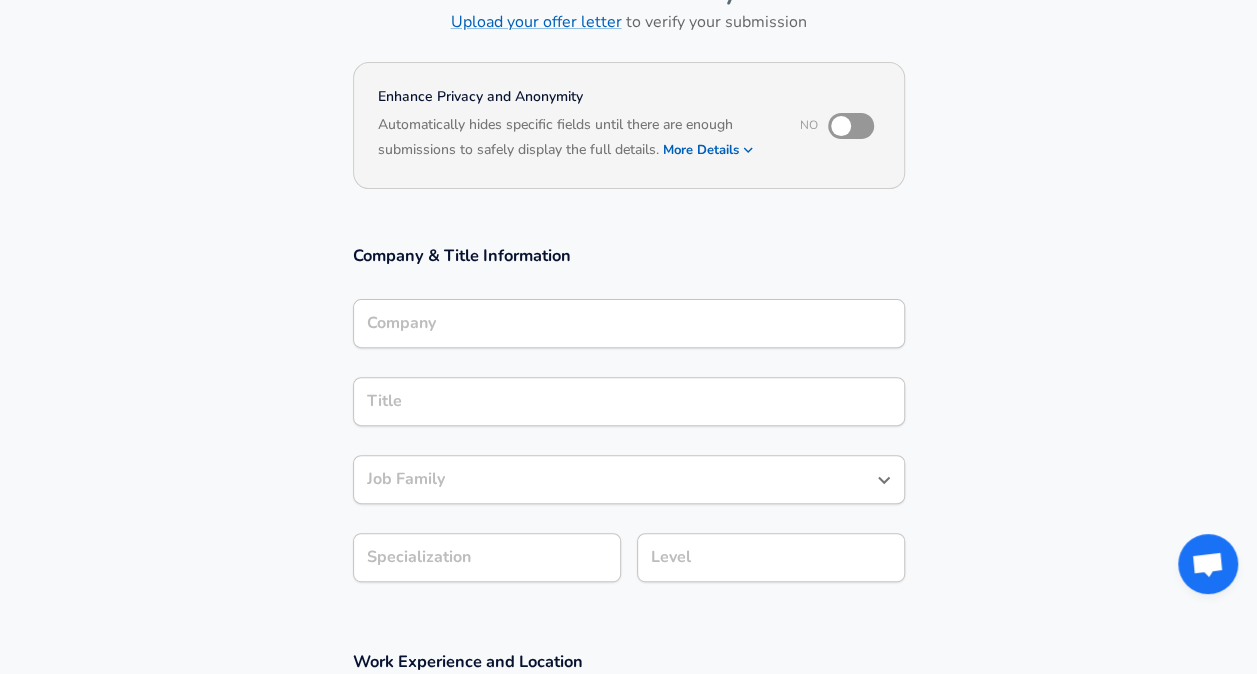 click on "Company" at bounding box center [629, 323] 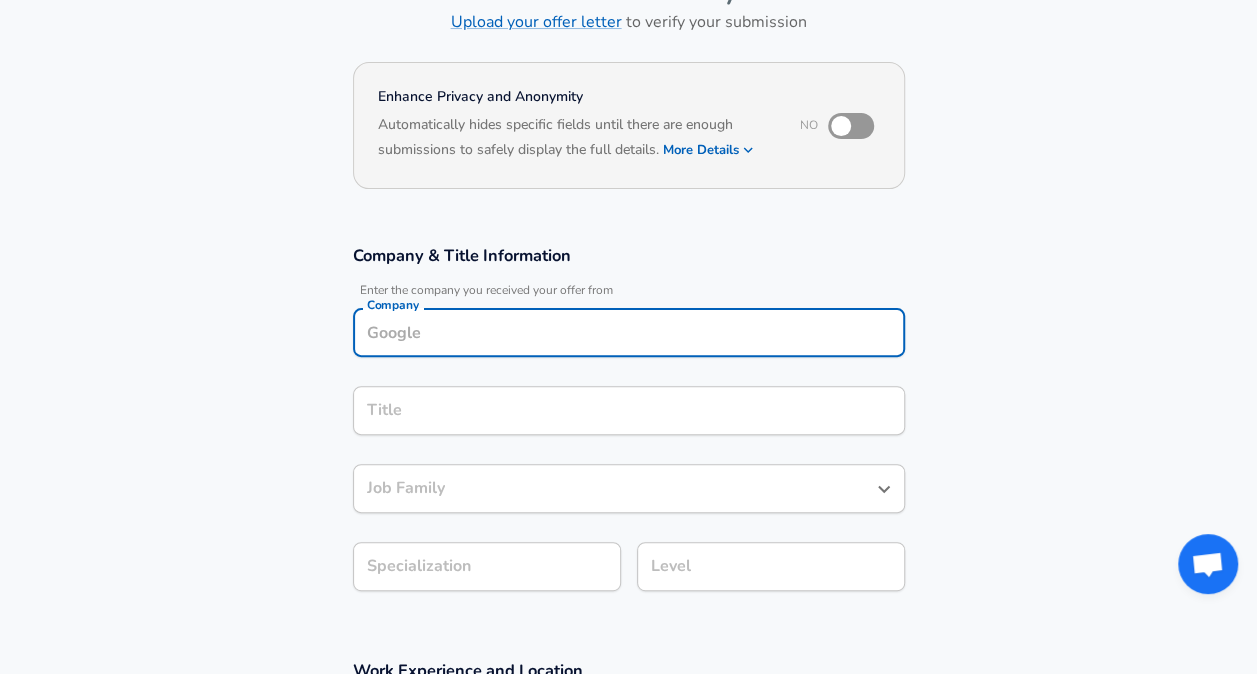scroll, scrollTop: 155, scrollLeft: 0, axis: vertical 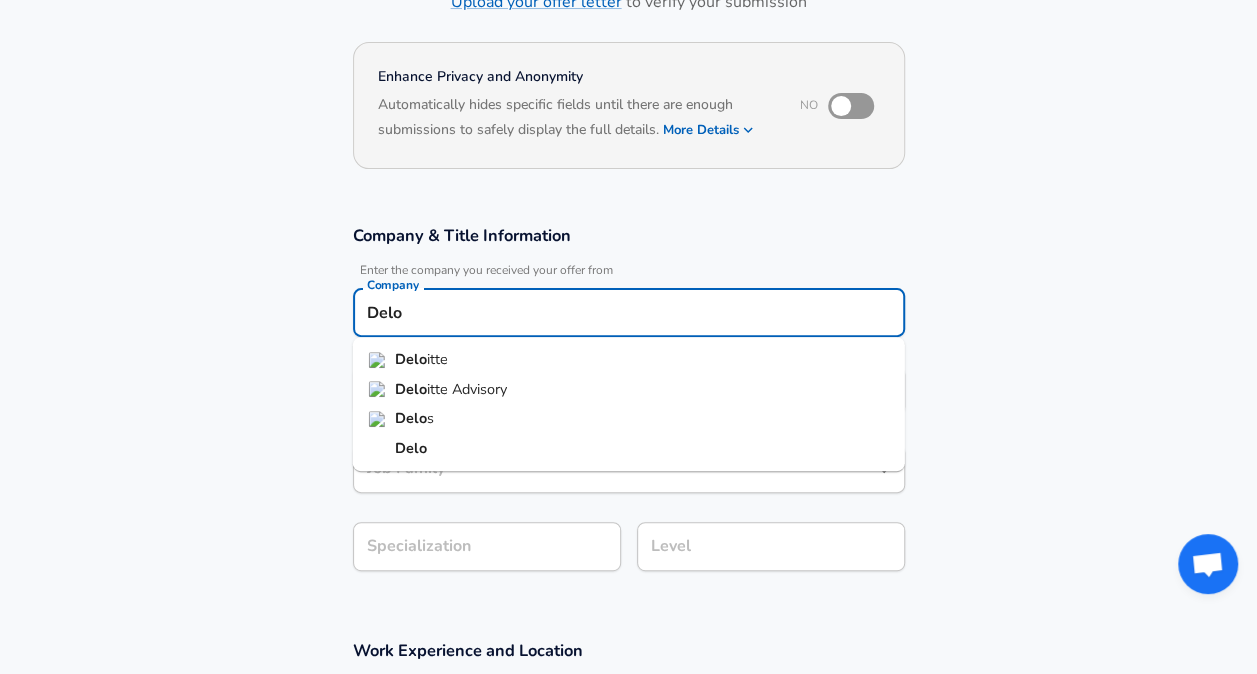 click on "itte" at bounding box center [437, 359] 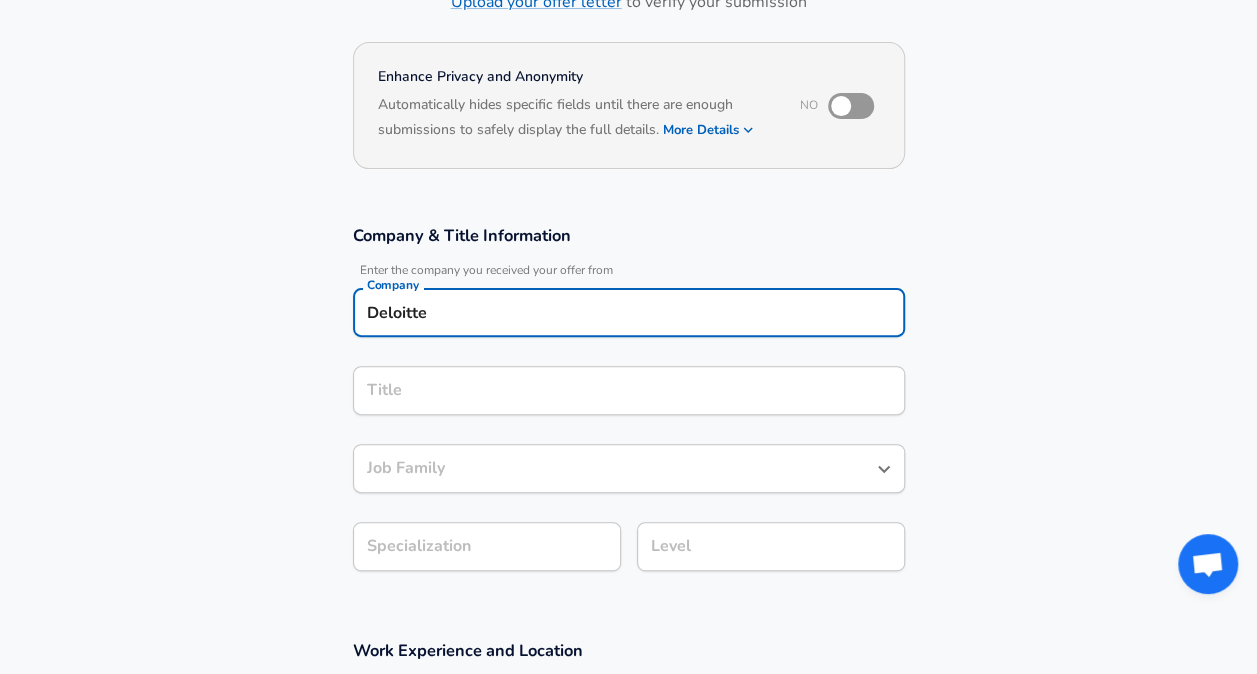 click on "Title" at bounding box center (629, 390) 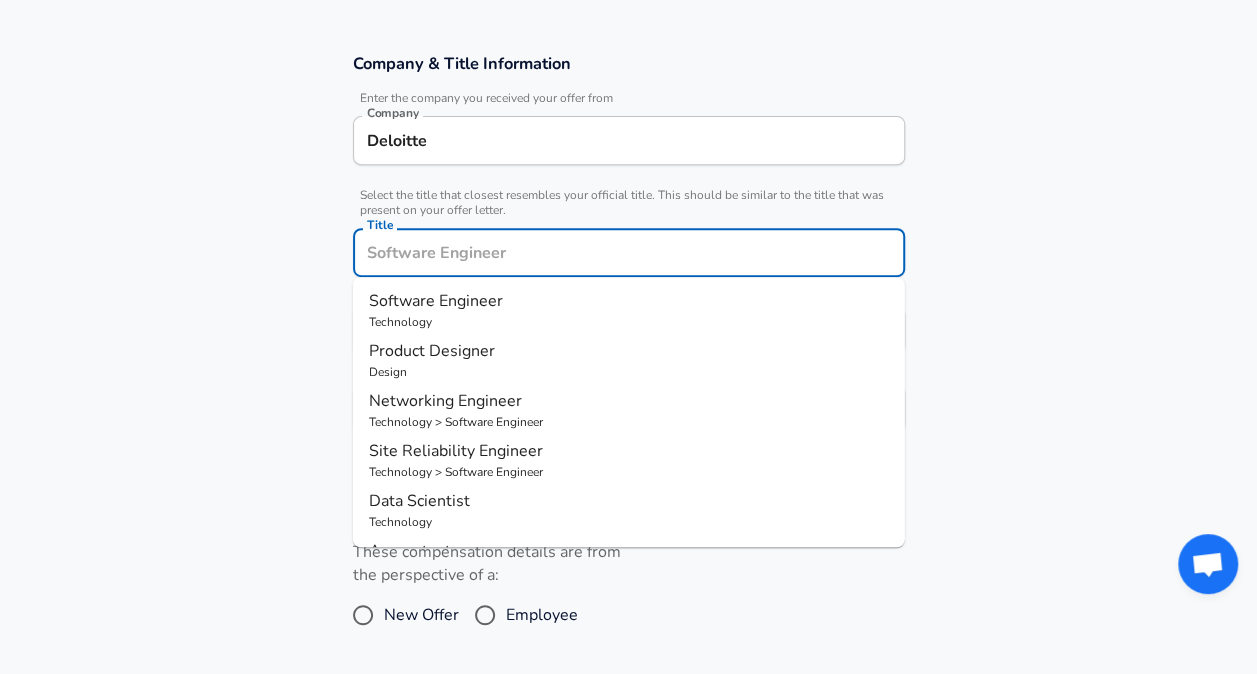 scroll, scrollTop: 330, scrollLeft: 0, axis: vertical 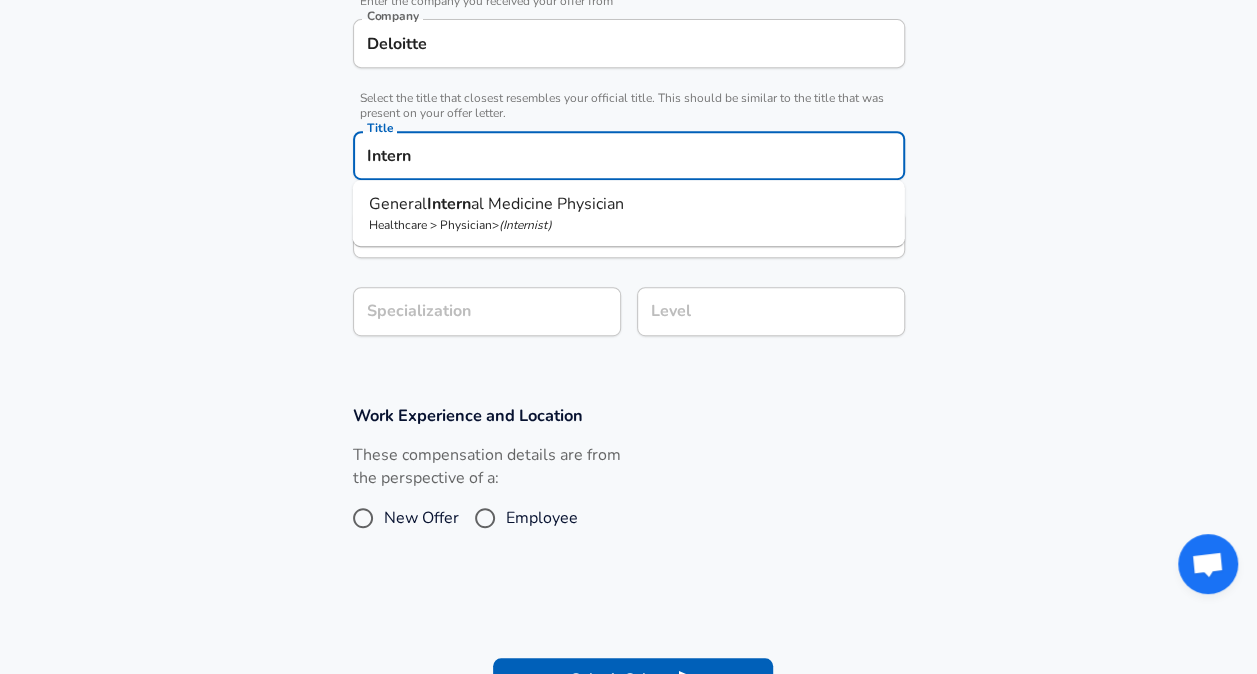 type on "Intern" 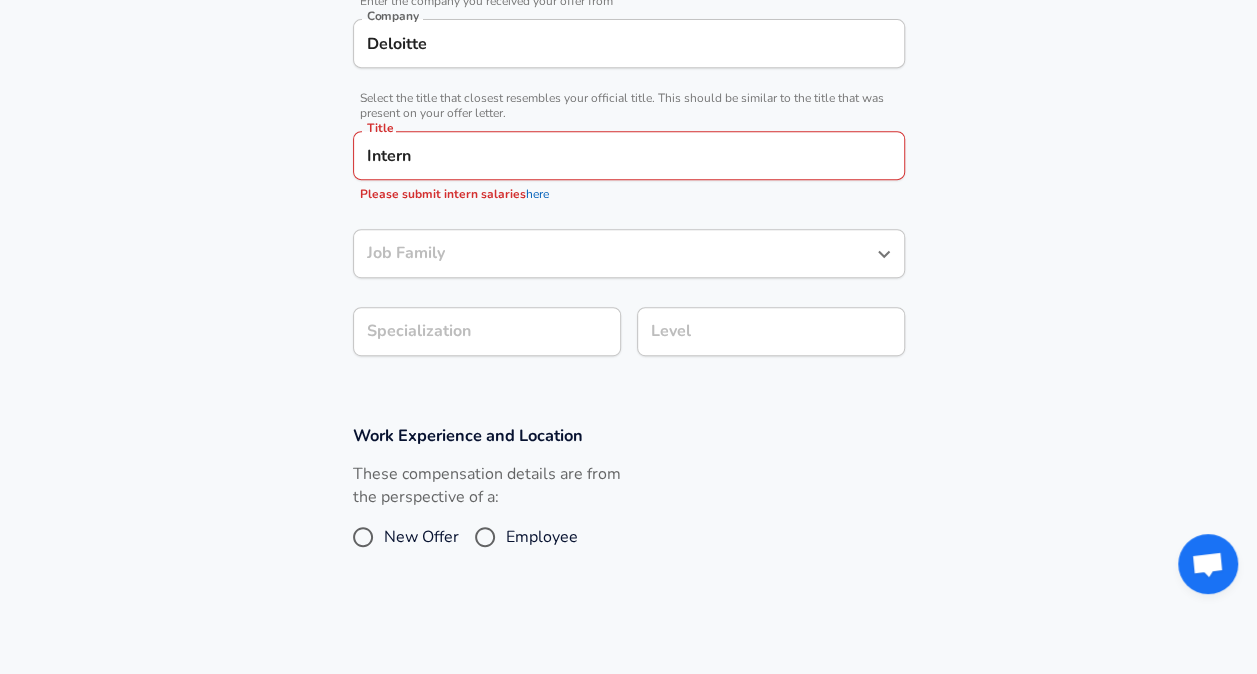 click on "Job Family" at bounding box center (614, 253) 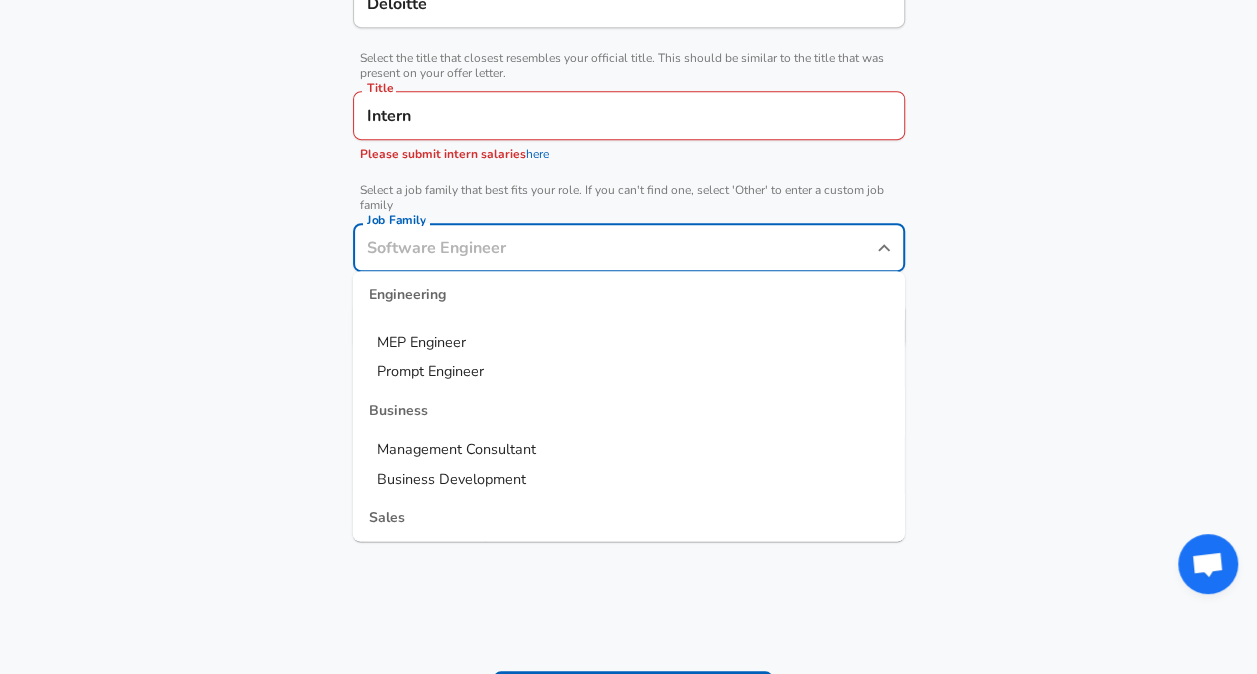 scroll, scrollTop: 670, scrollLeft: 0, axis: vertical 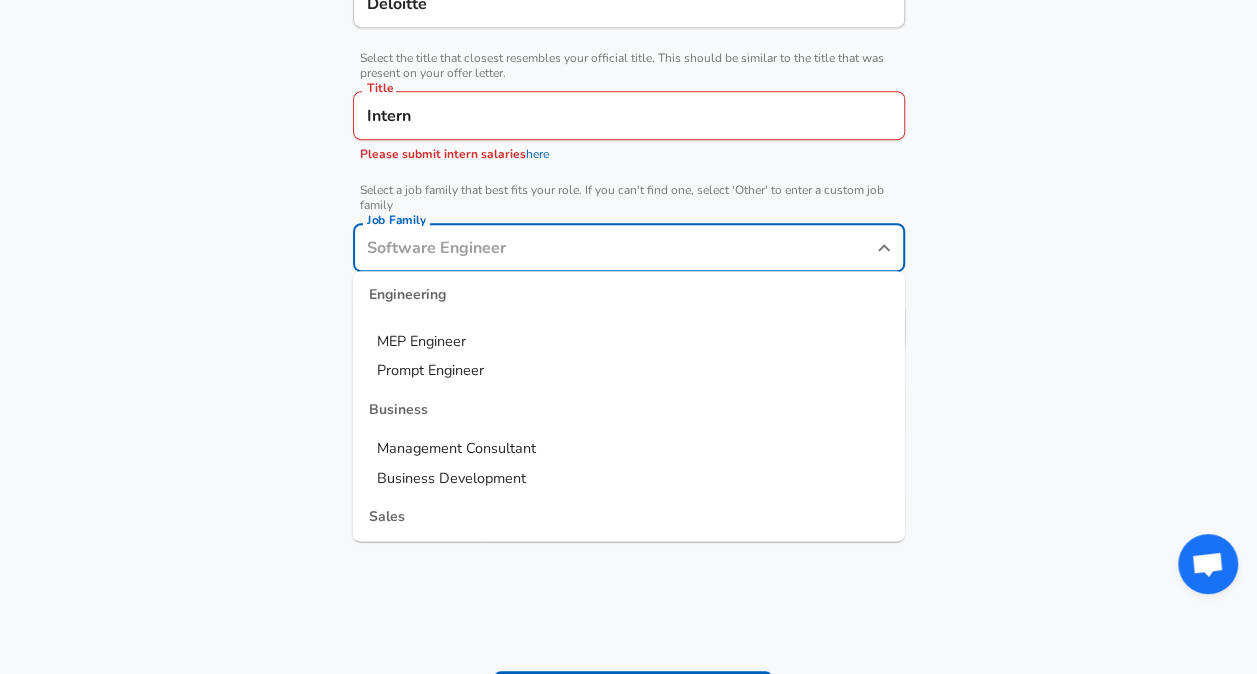 drag, startPoint x: 456, startPoint y: 411, endPoint x: 374, endPoint y: 411, distance: 82 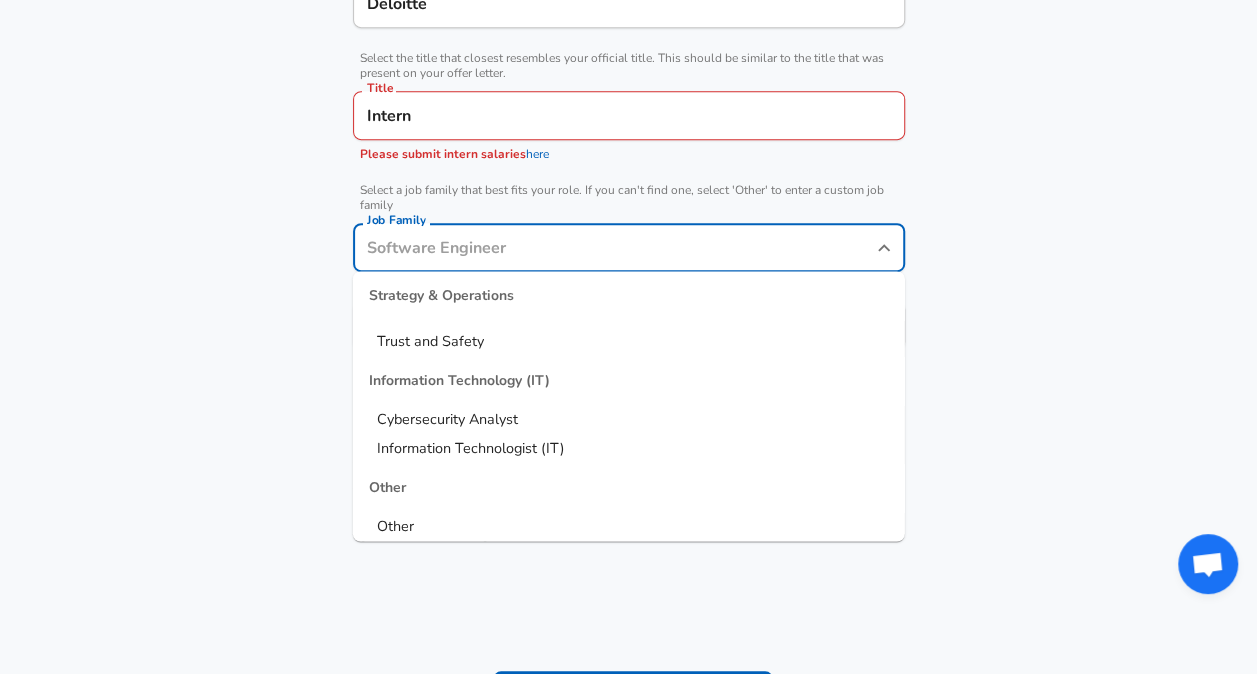 scroll, scrollTop: 2723, scrollLeft: 0, axis: vertical 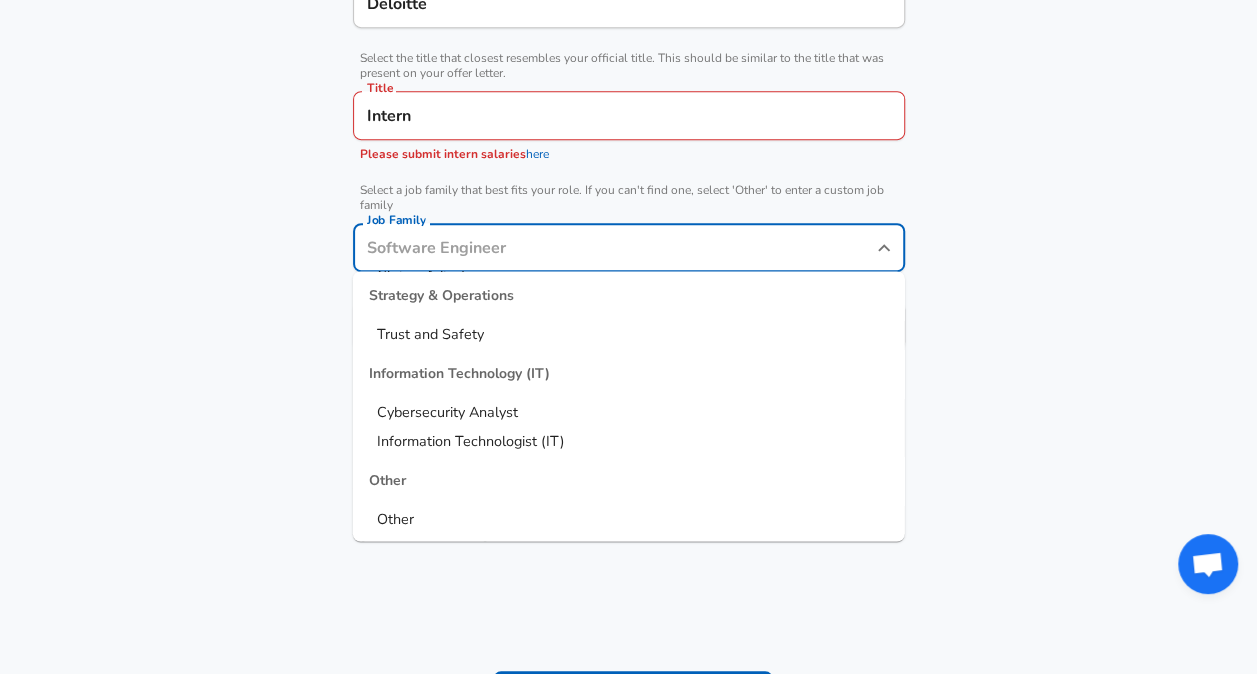 click on "Cybersecurity Analyst" at bounding box center [447, 411] 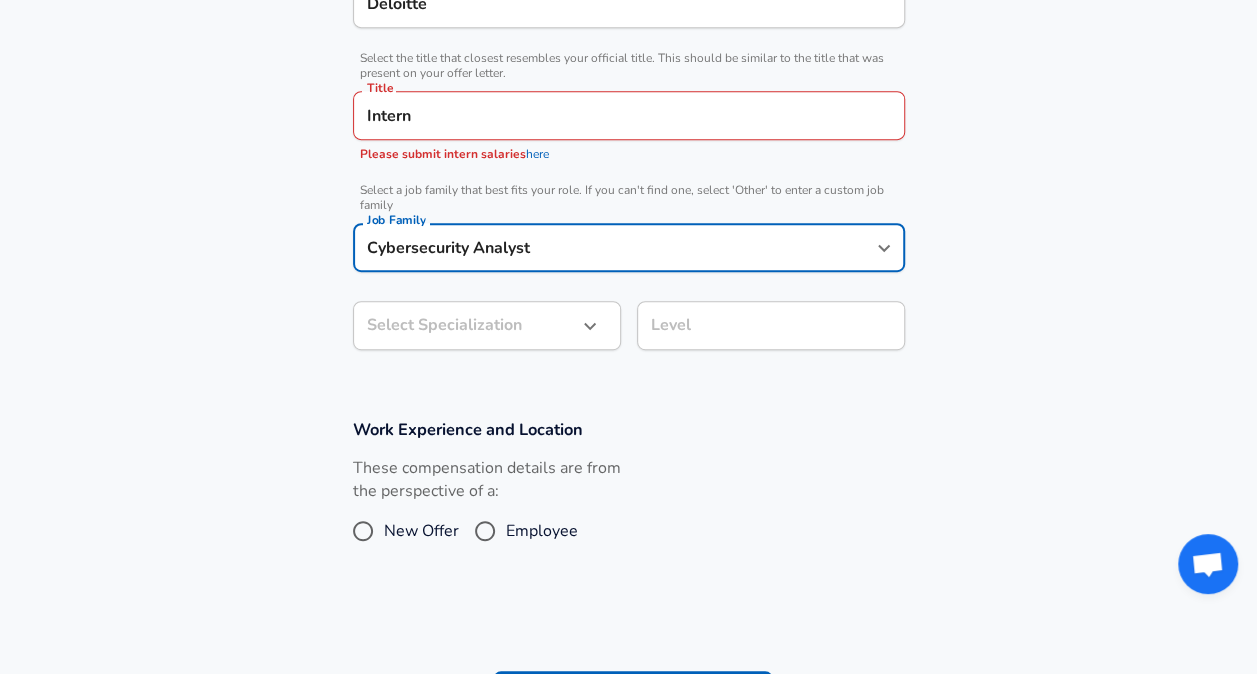 scroll, scrollTop: 524, scrollLeft: 0, axis: vertical 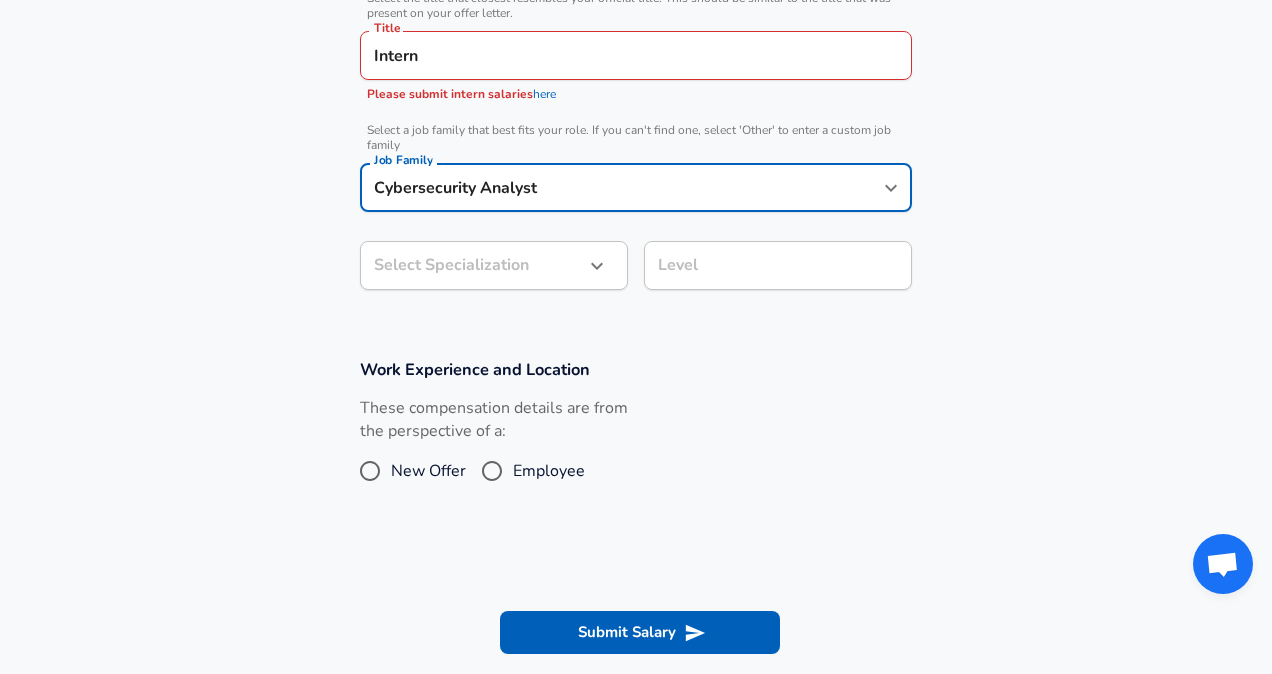 click on "Restart Add Your Salary Upload your offer letter   to verify your submission Enhance Privacy and Anonymity No Automatically hides specific fields until there are enough submissions to safely display the full details.   More Details Based on your submission and the data points that we have already collected, we will automatically hide and anonymize specific fields if there aren't enough data points to remain sufficiently anonymous. Company & Title Information   Enter the company you received your offer from Company Deloitte Company   Select the title that closest resembles your official title. This should be similar to the title that was present on your offer letter. Title Intern Title Please submit intern salaries  here   Select a job family that best fits your role. If you can't find one, select 'Other' to enter a custom job family Job Family Cybersecurity Analyst Job Family Select Specialization ​ Select Specialization Level Level Work Experience and Location New Offer Employee Submit Salary     and   ." at bounding box center (636, -187) 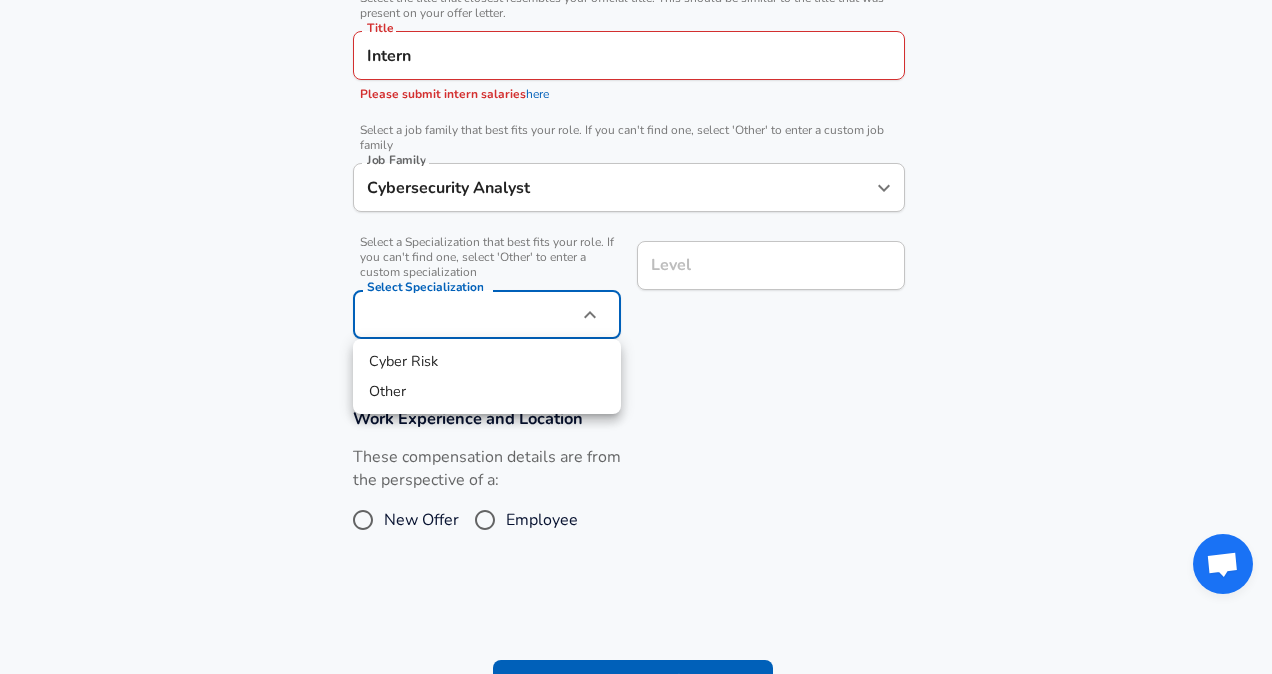 drag, startPoint x: 431, startPoint y: 370, endPoint x: 616, endPoint y: 304, distance: 196.42047 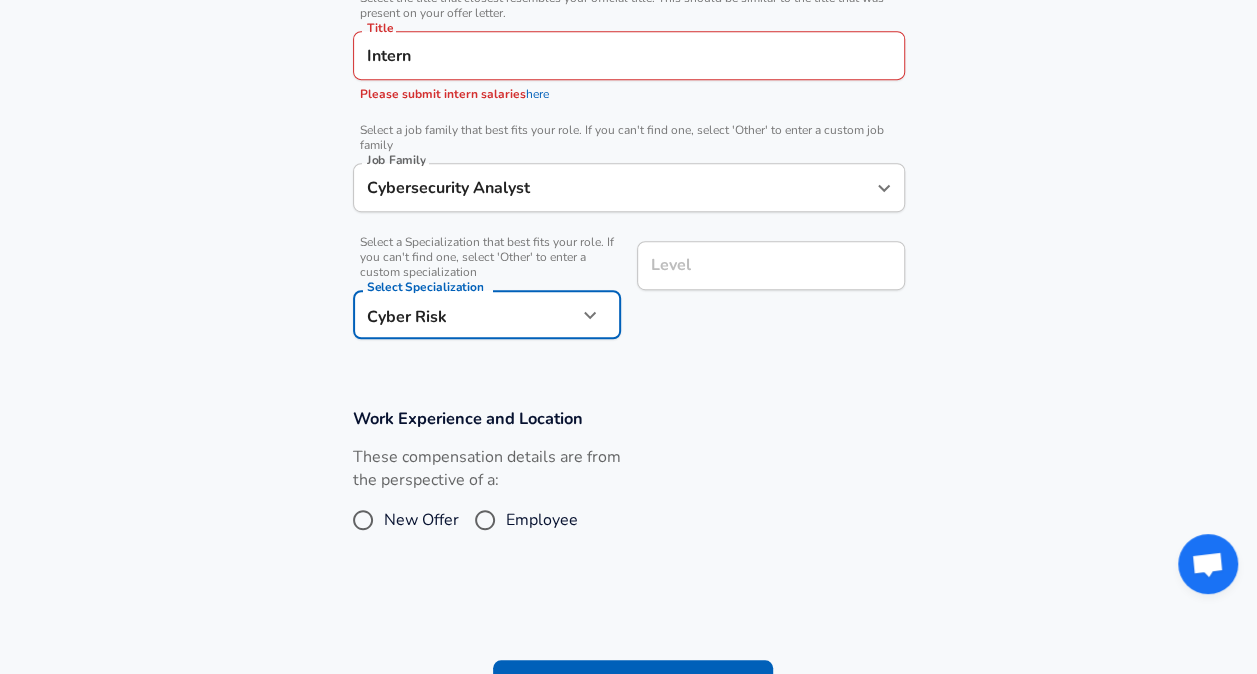 click on "Level" at bounding box center [771, 265] 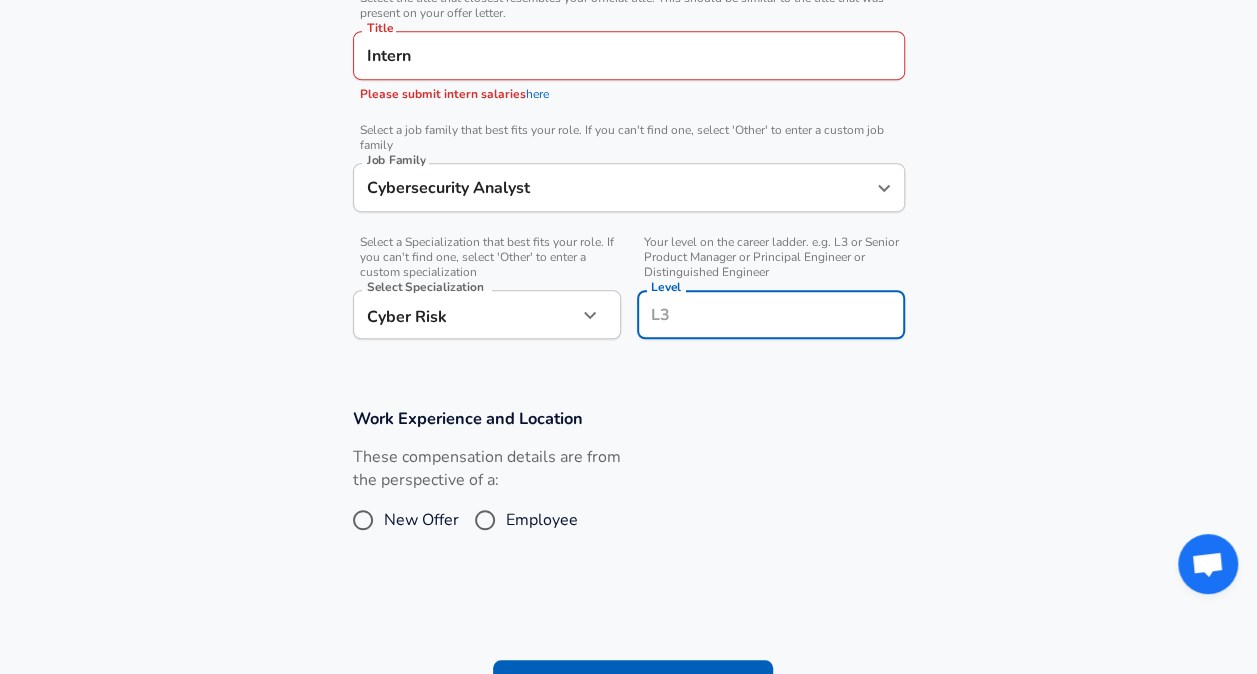 scroll, scrollTop: 564, scrollLeft: 0, axis: vertical 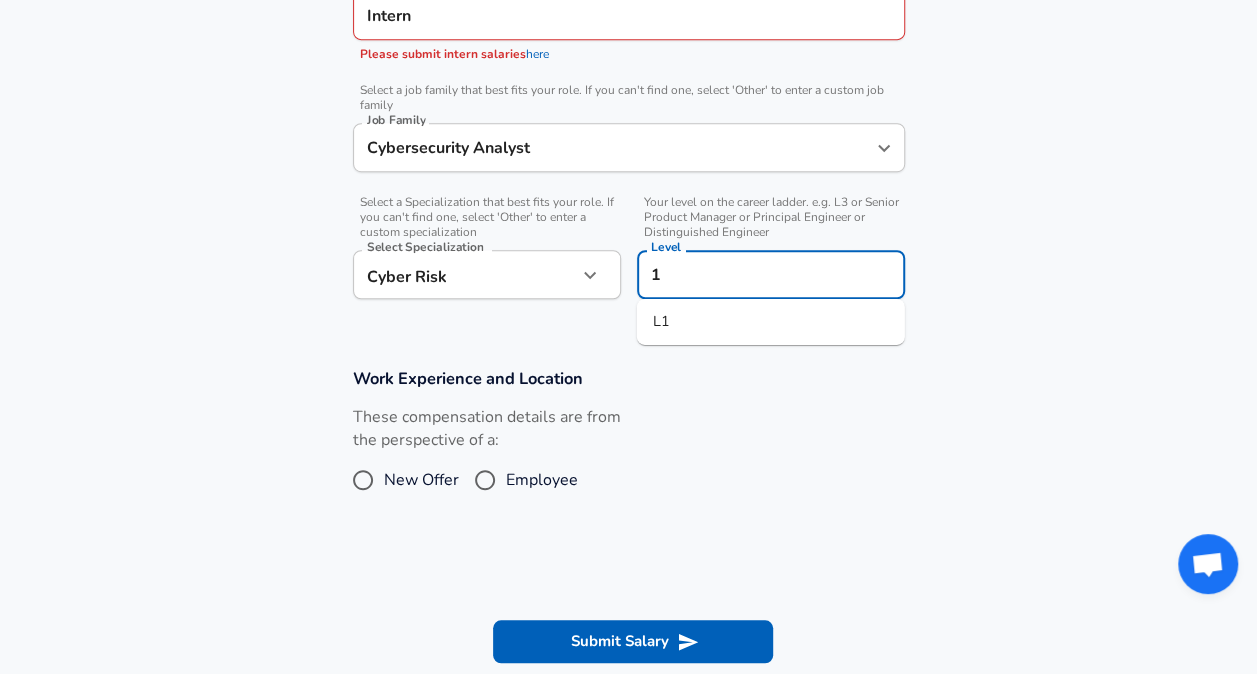 click on "L1" at bounding box center (771, 322) 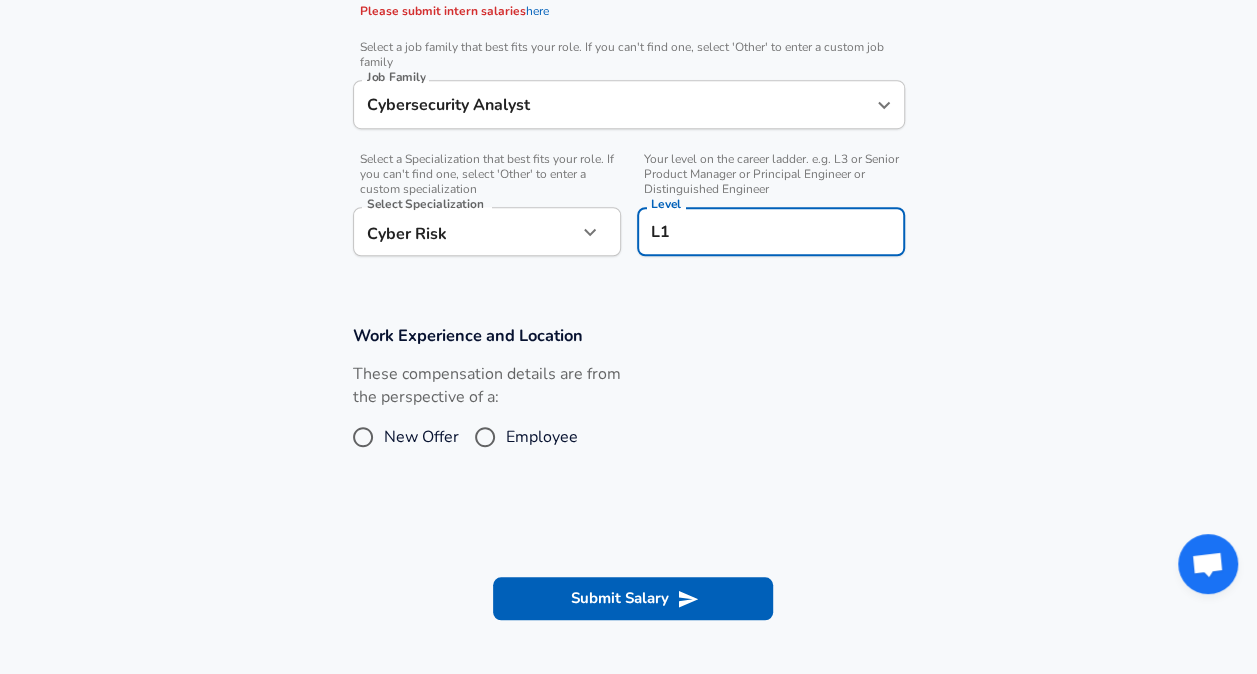 scroll, scrollTop: 612, scrollLeft: 0, axis: vertical 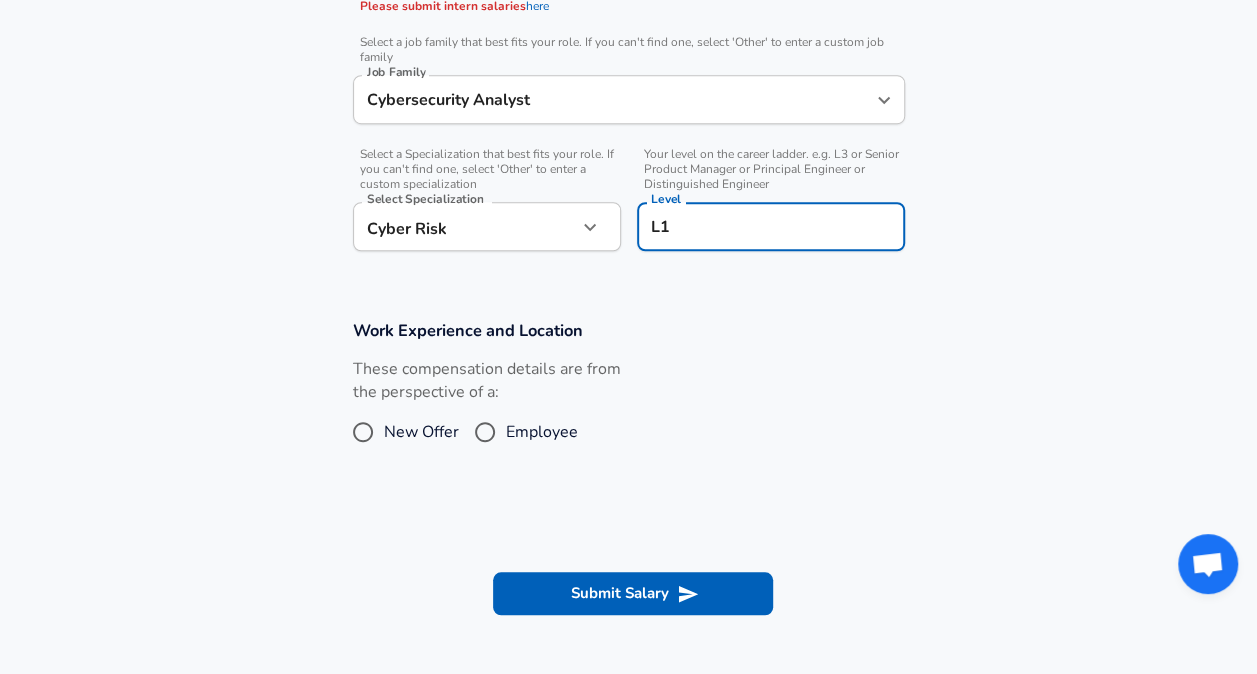 type on "L1" 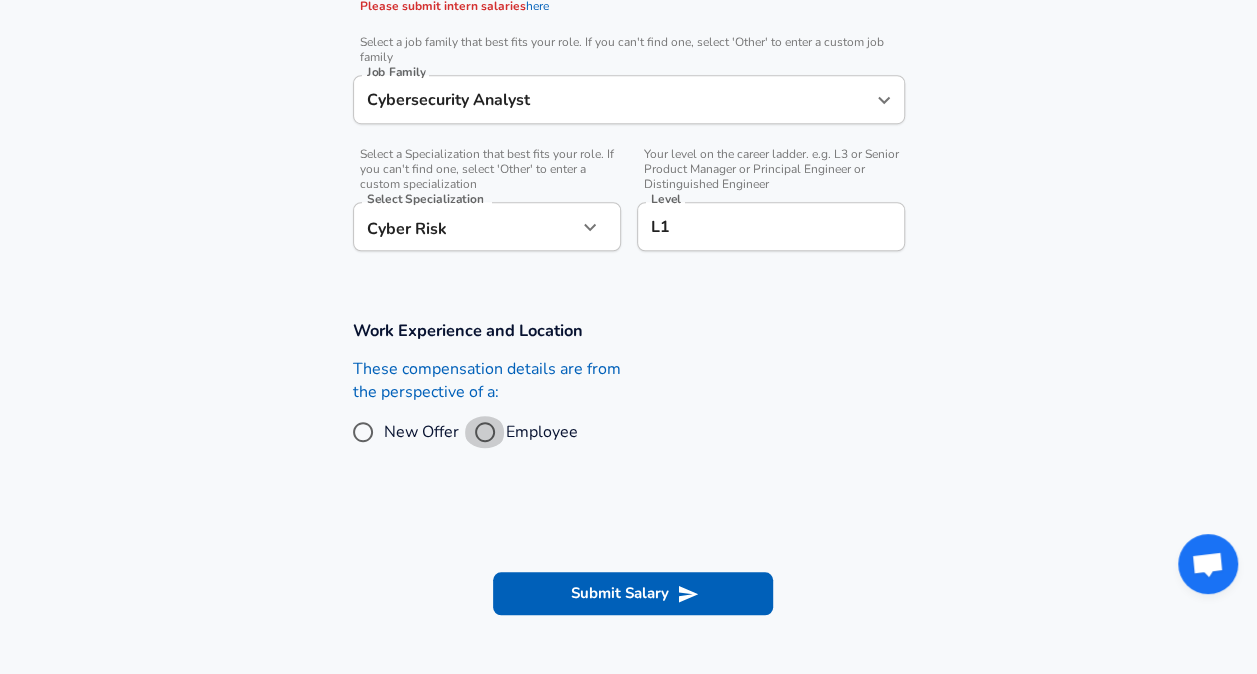 click on "Employee" at bounding box center (485, 432) 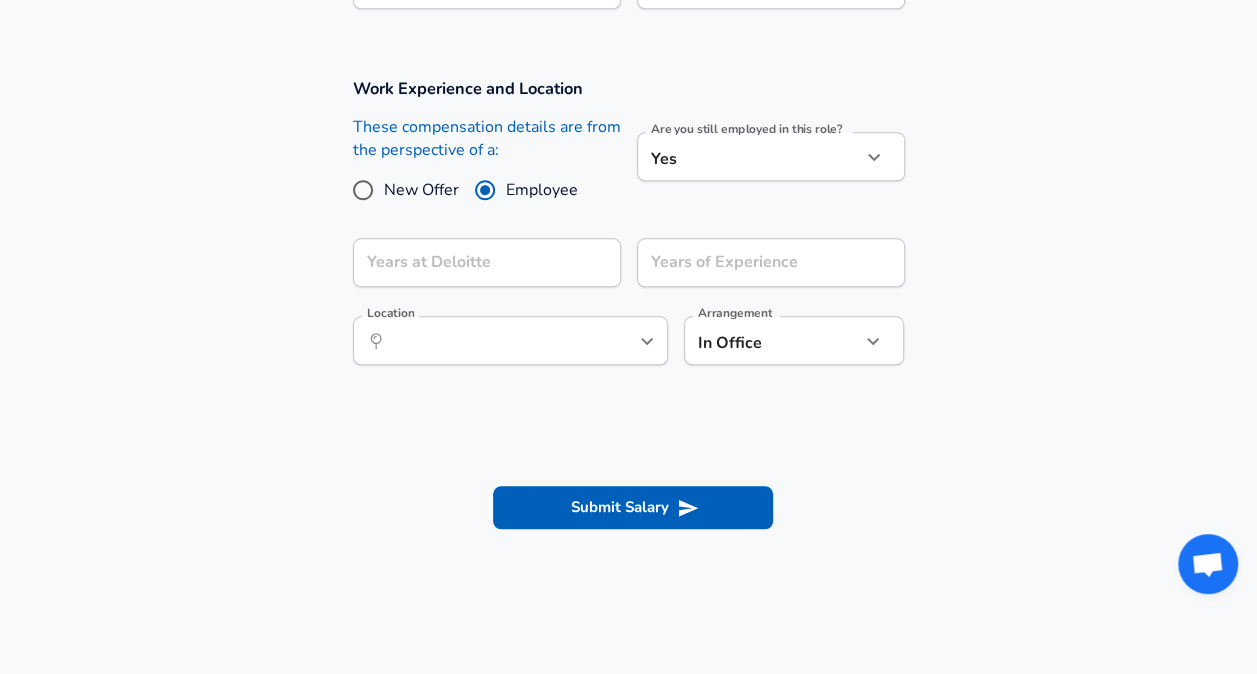 scroll, scrollTop: 856, scrollLeft: 0, axis: vertical 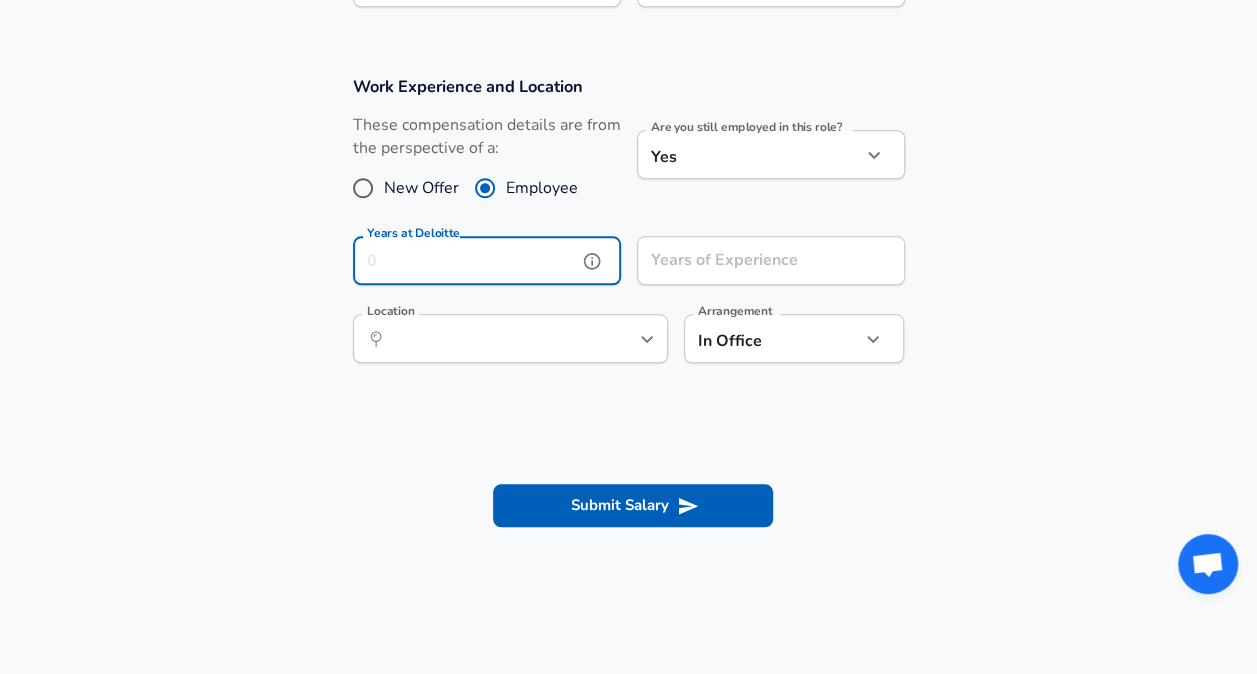 click on "Years at Deloitte" at bounding box center (465, 260) 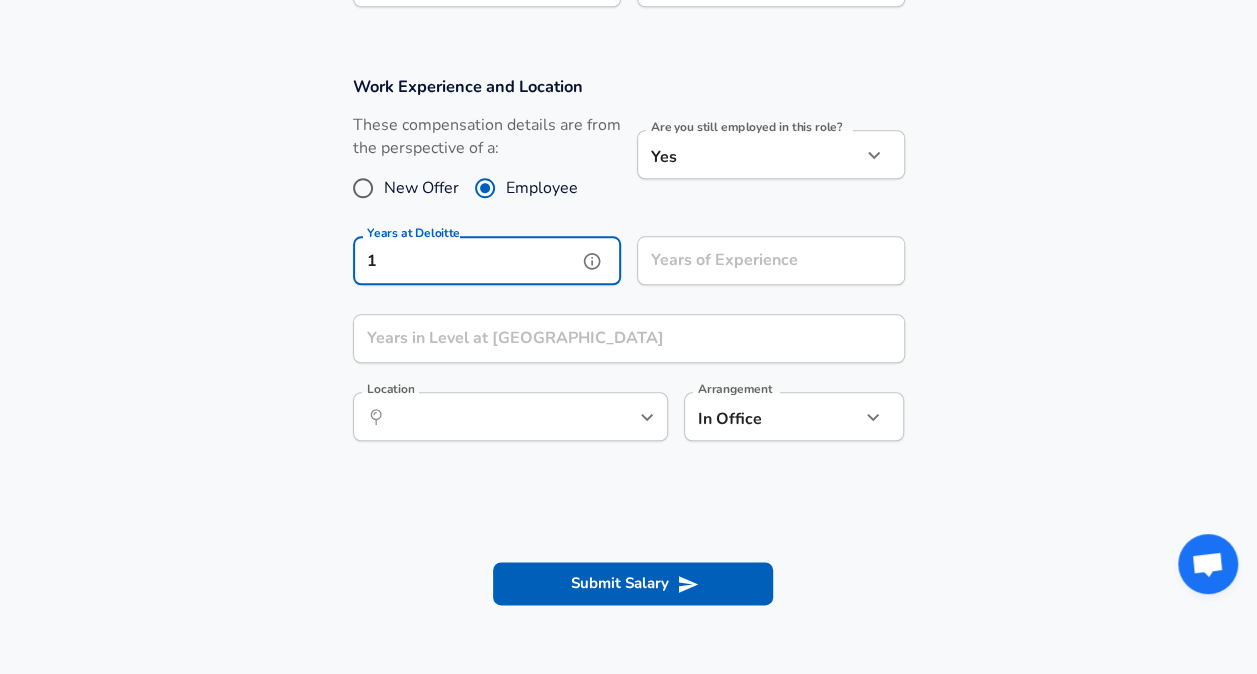 type on "1" 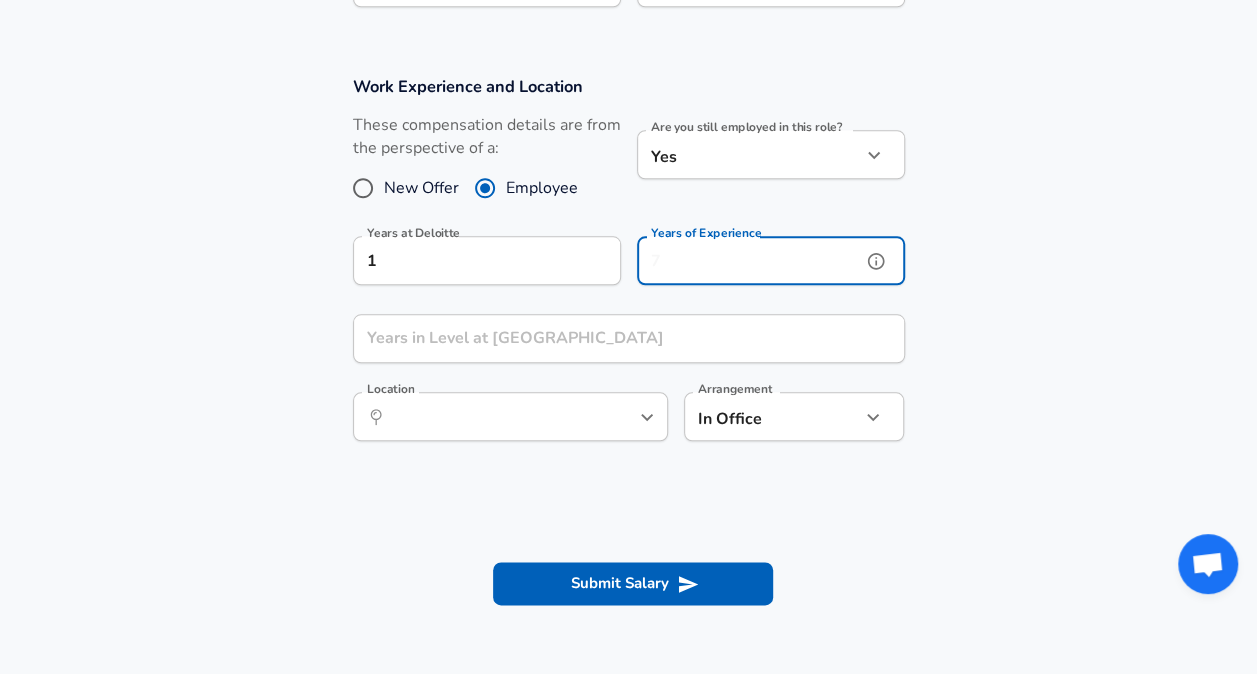 click on "Years of Experience" at bounding box center [749, 260] 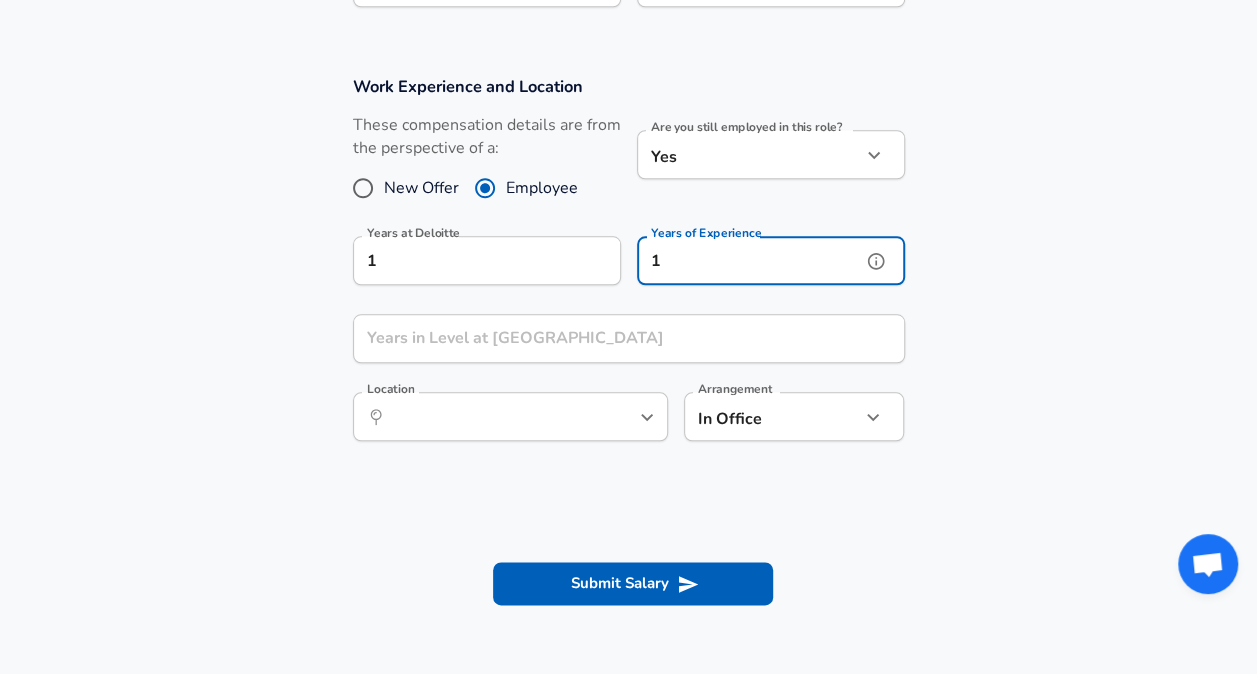 type on "1" 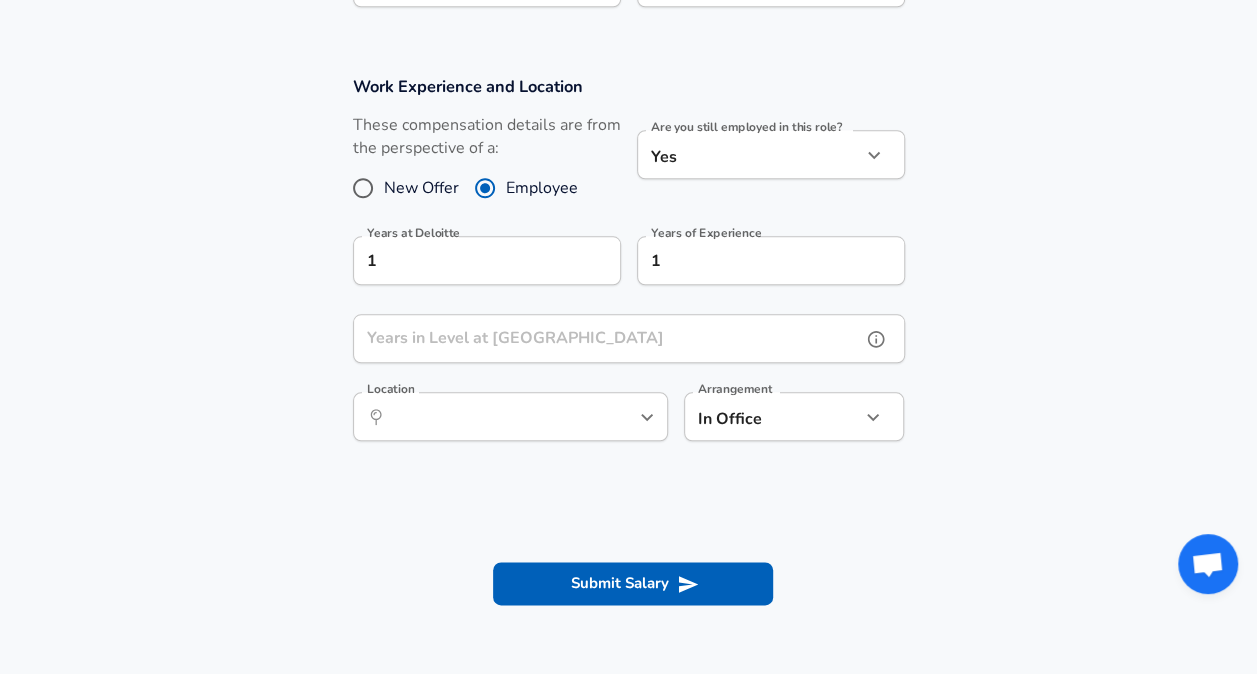 click on "Years in Level at [GEOGRAPHIC_DATA]" at bounding box center (607, 338) 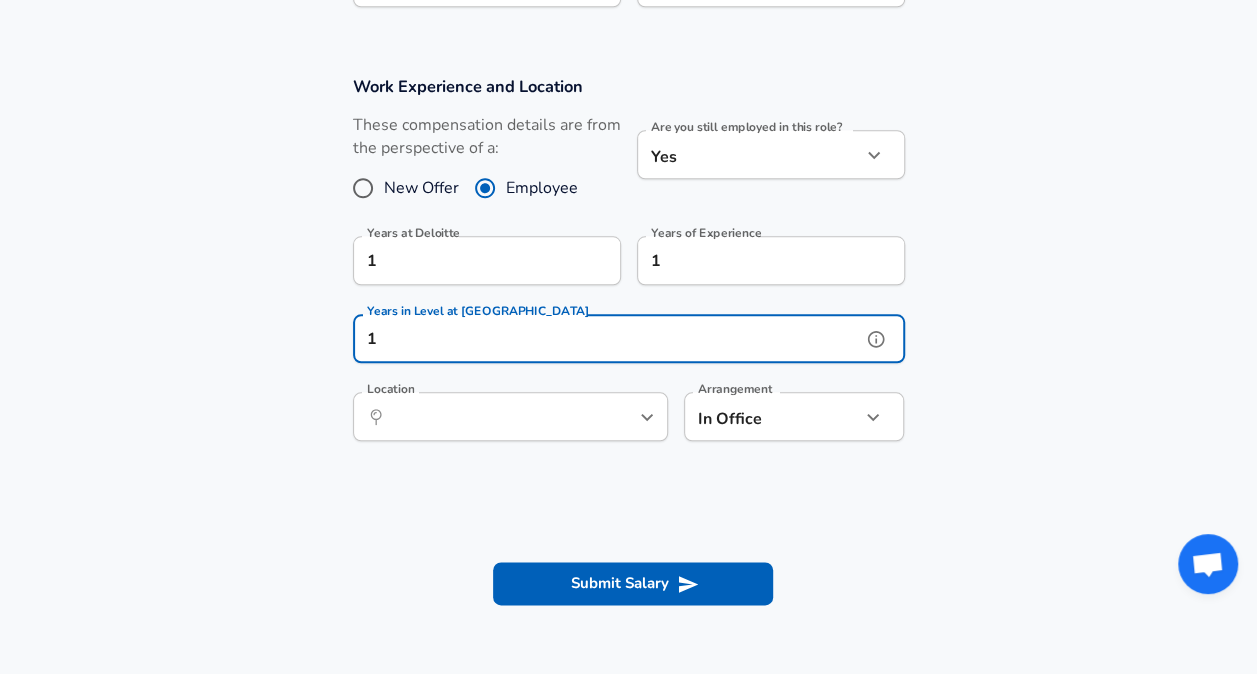 click on "​ Location" at bounding box center (510, 416) 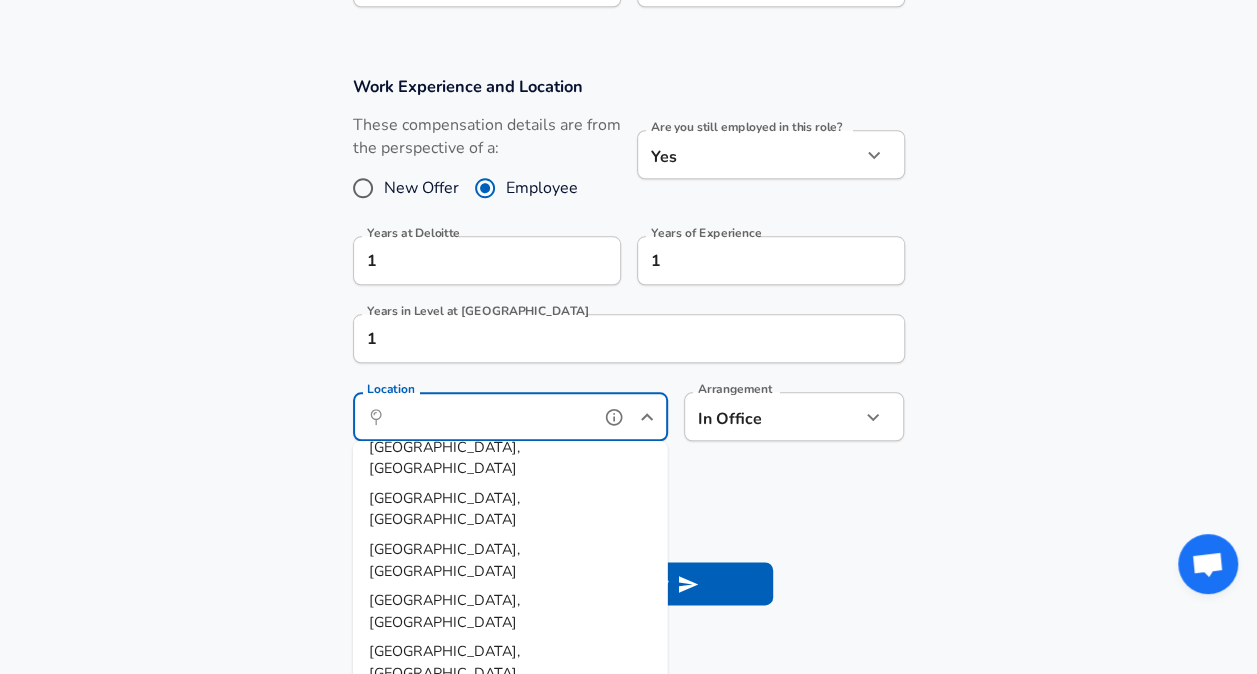 scroll, scrollTop: 72, scrollLeft: 0, axis: vertical 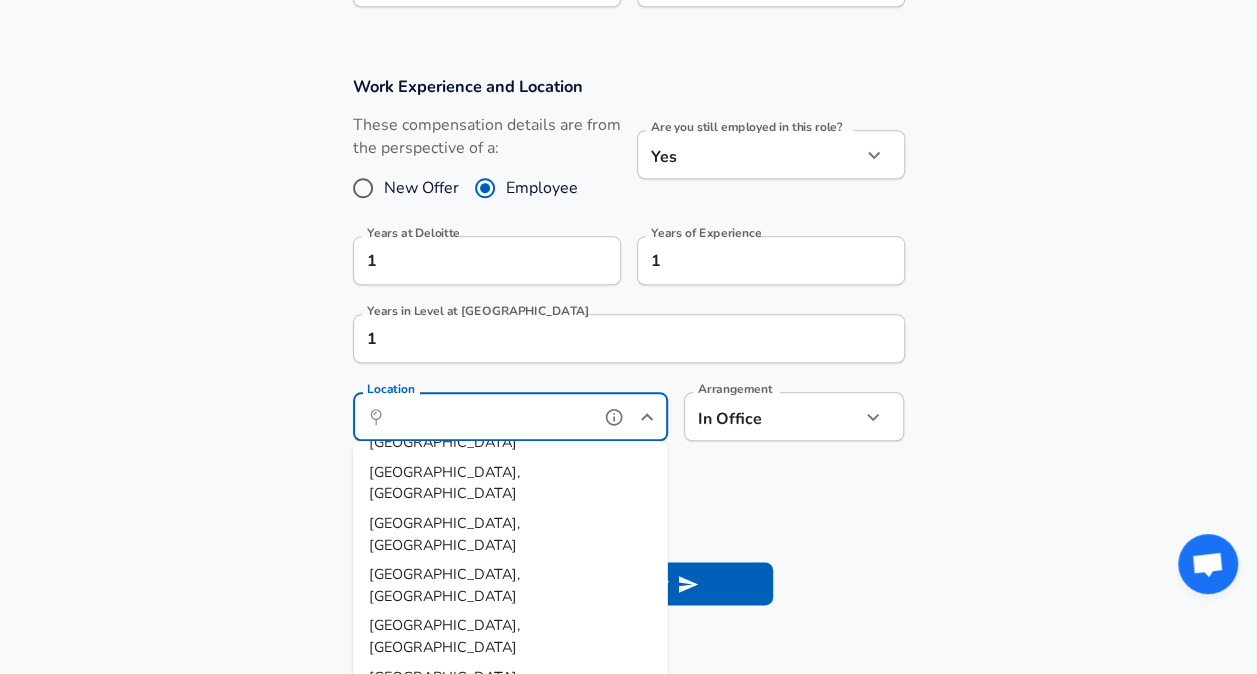 click on "[GEOGRAPHIC_DATA], [GEOGRAPHIC_DATA]" at bounding box center [510, 687] 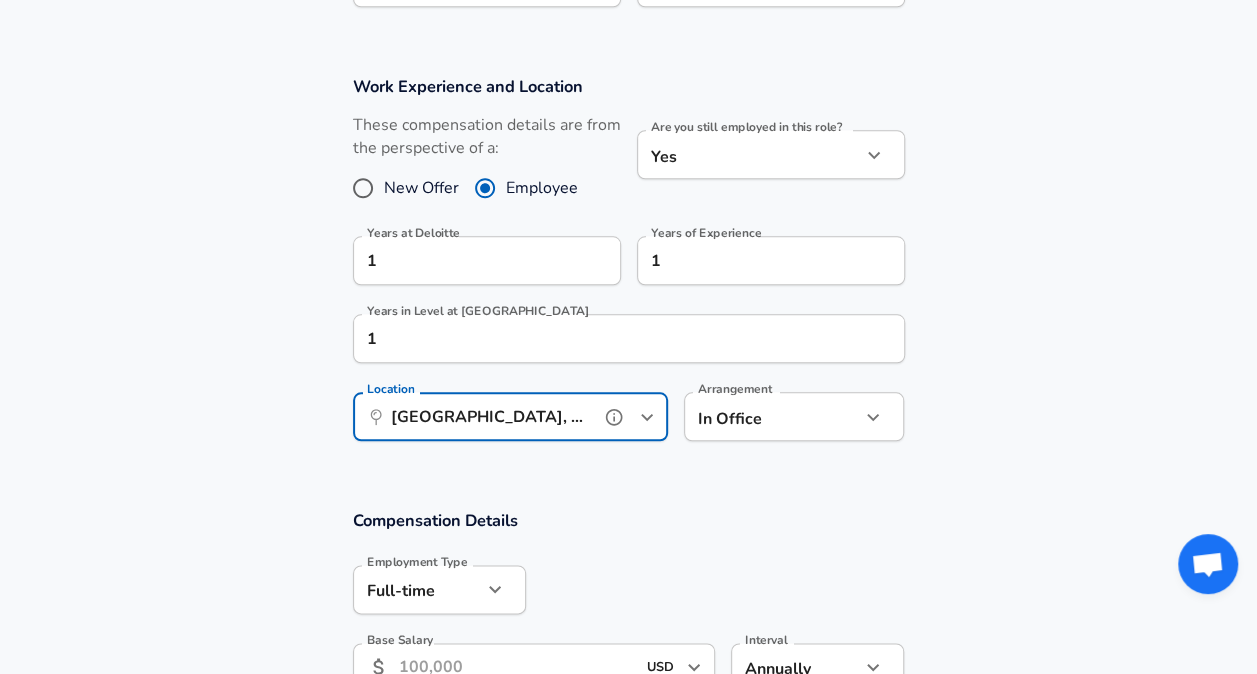 type on "[GEOGRAPHIC_DATA], [GEOGRAPHIC_DATA]" 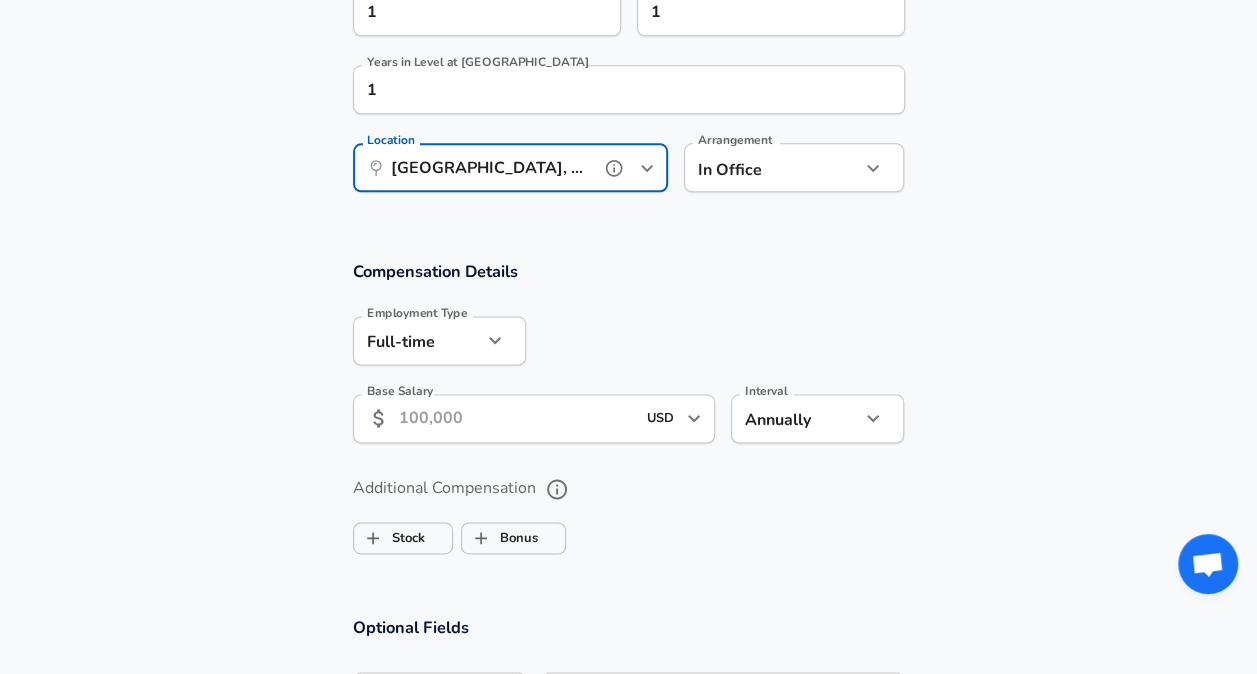 scroll, scrollTop: 1106, scrollLeft: 0, axis: vertical 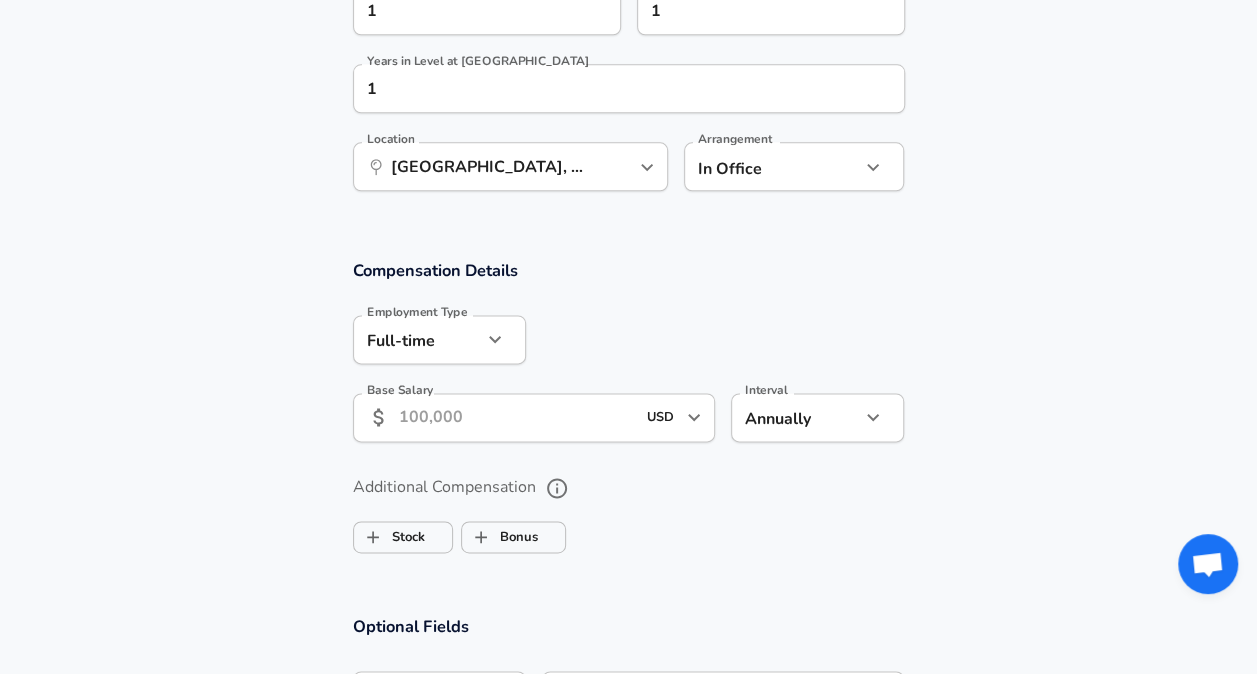 click on "Base Salary" at bounding box center [517, 417] 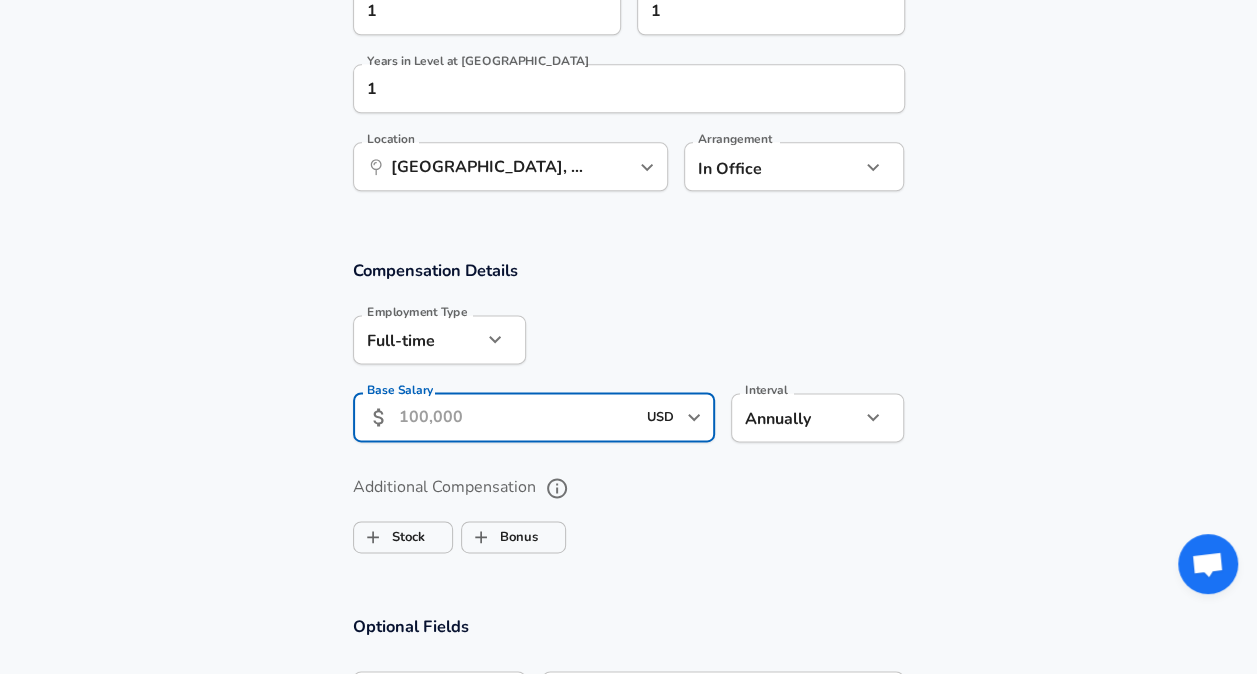 click at bounding box center [495, 339] 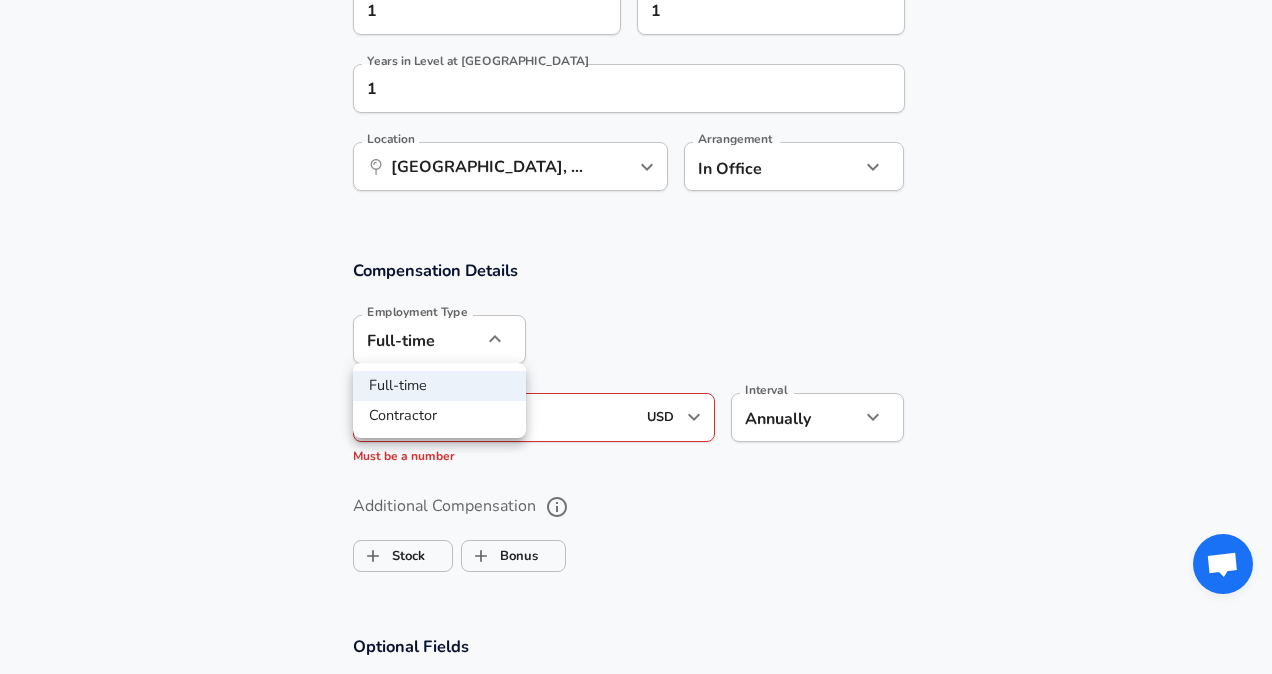 click at bounding box center [636, 337] 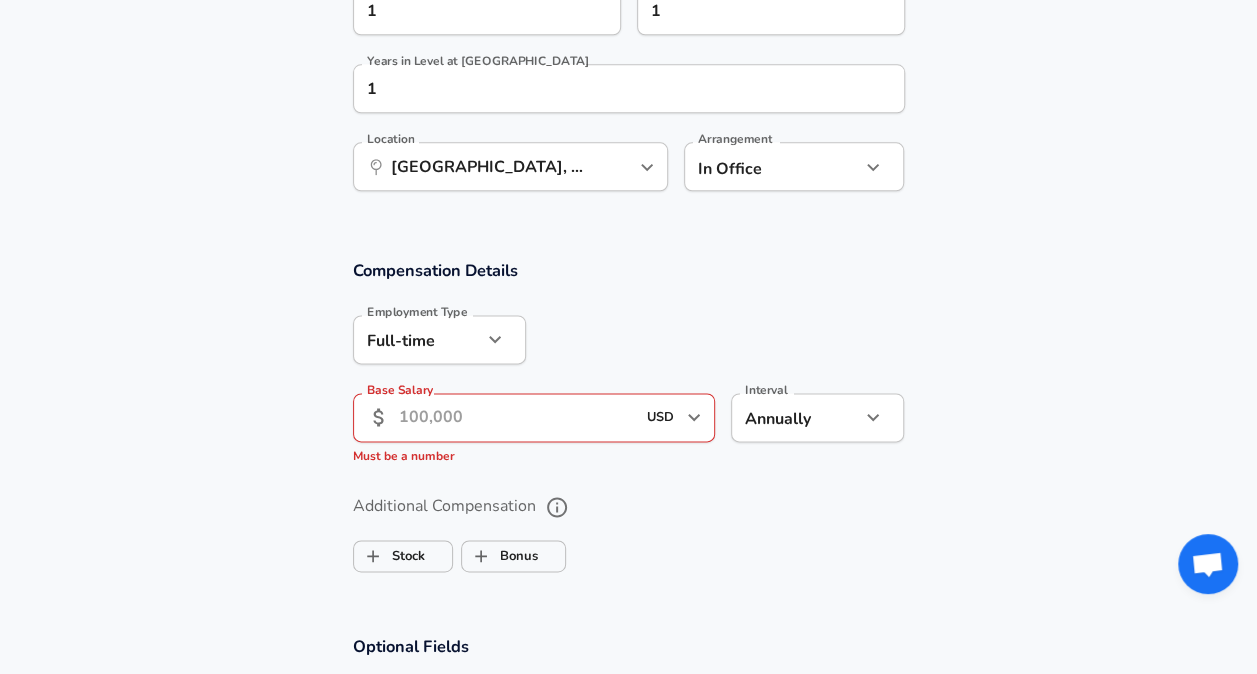 click on "Base Salary" at bounding box center (517, 417) 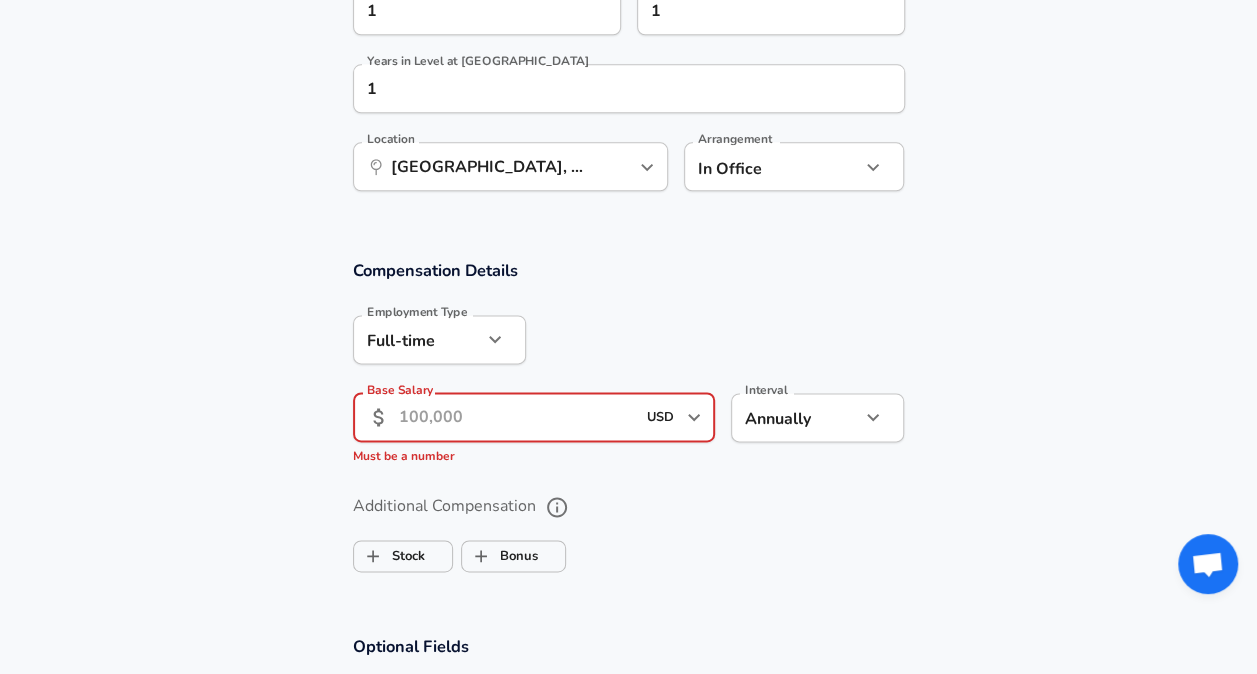 click on "Restart Add Your Salary Upload your offer letter   to verify your submission Enhance Privacy and Anonymity No Automatically hides specific fields until there are enough submissions to safely display the full details.   More Details Based on your submission and the data points that we have already collected, we will automatically hide and anonymize specific fields if there aren't enough data points to remain sufficiently anonymous. Company & Title Information   Enter the company you received your offer from Company Deloitte Company   Select the title that closest resembles your official title. This should be similar to the title that was present on your offer letter. Title Intern Title Please submit intern salaries  here   Select a job family that best fits your role. If you can't find one, select 'Other' to enter a custom job family Job Family Cybersecurity Analyst Job Family   Select a Specialization that best fits your role. If you can't find one, select 'Other' to enter a custom specialization Cyber Risk" at bounding box center [628, -769] 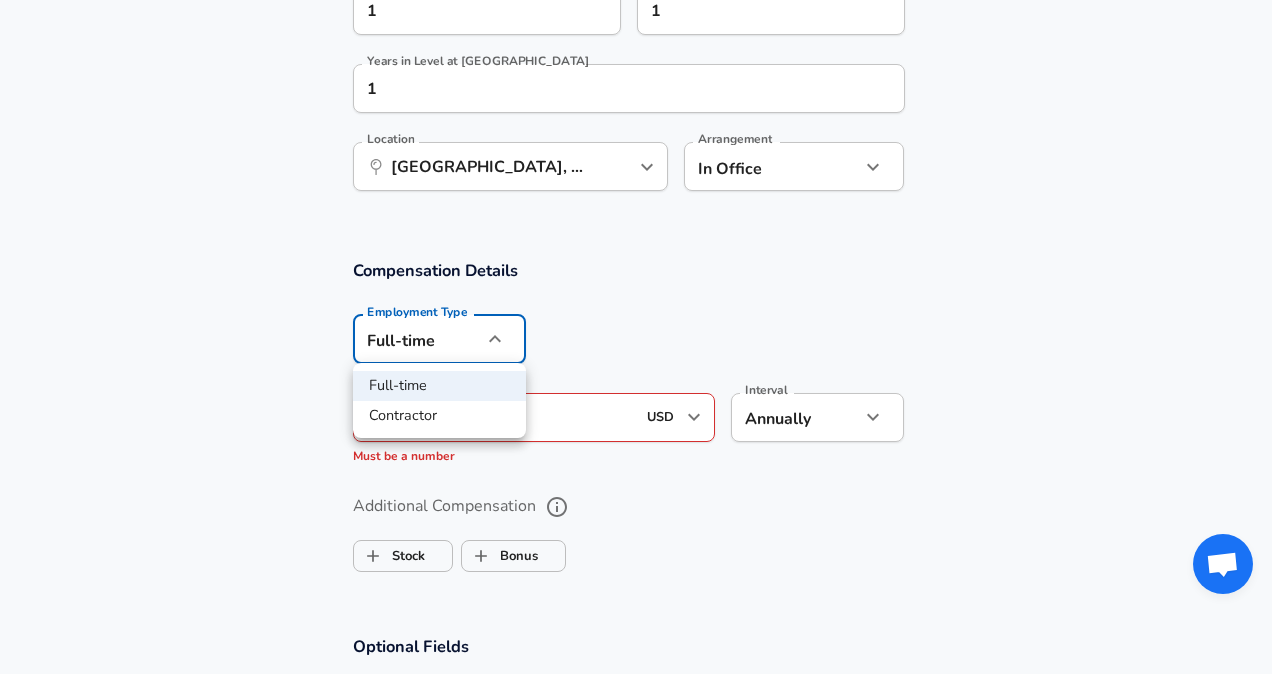 click at bounding box center (636, 337) 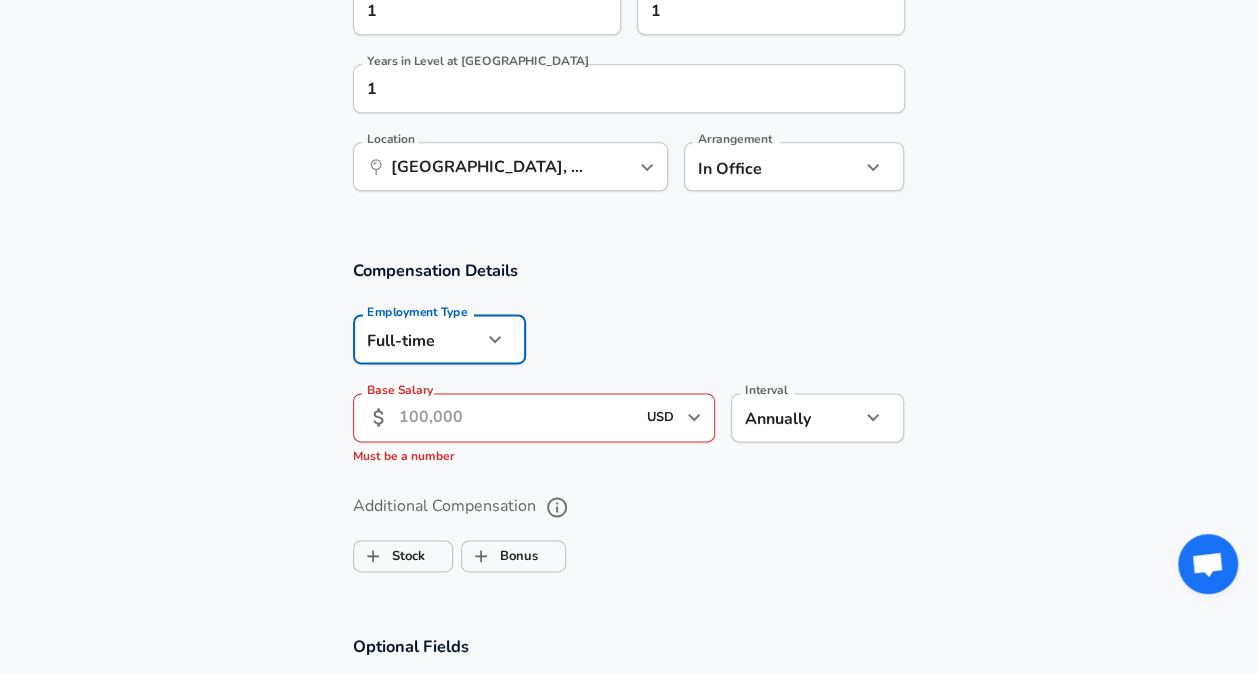 click on "Base Salary" at bounding box center [517, 417] 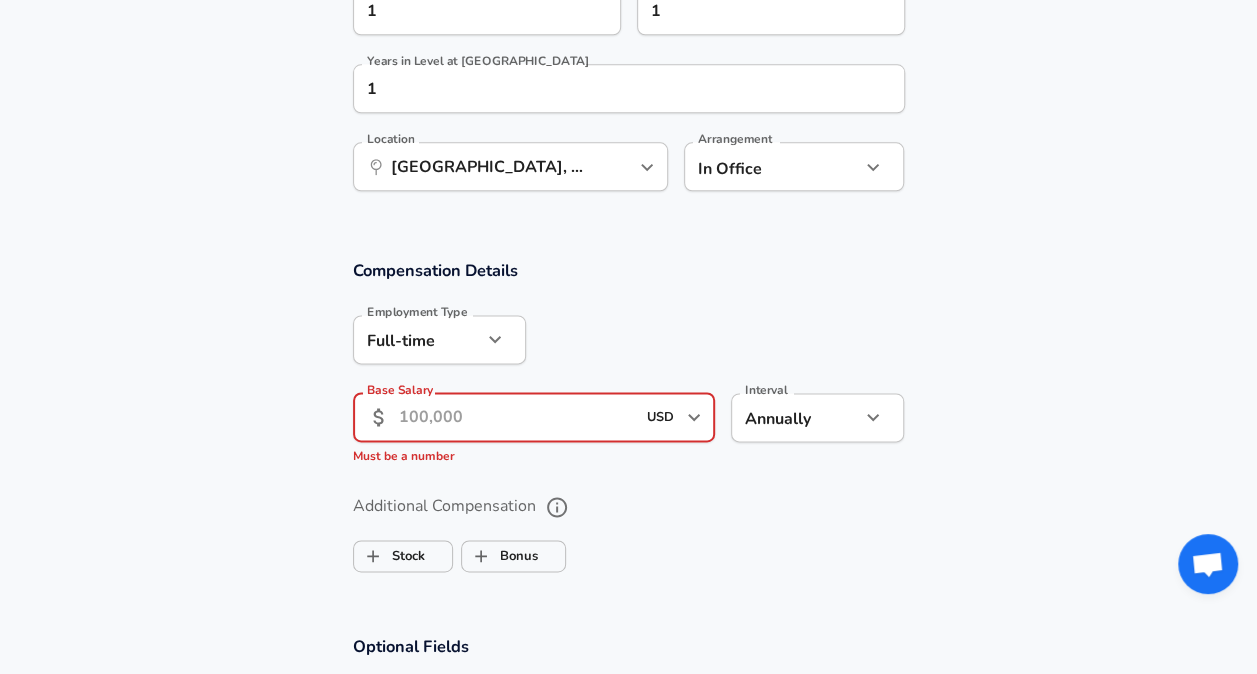click 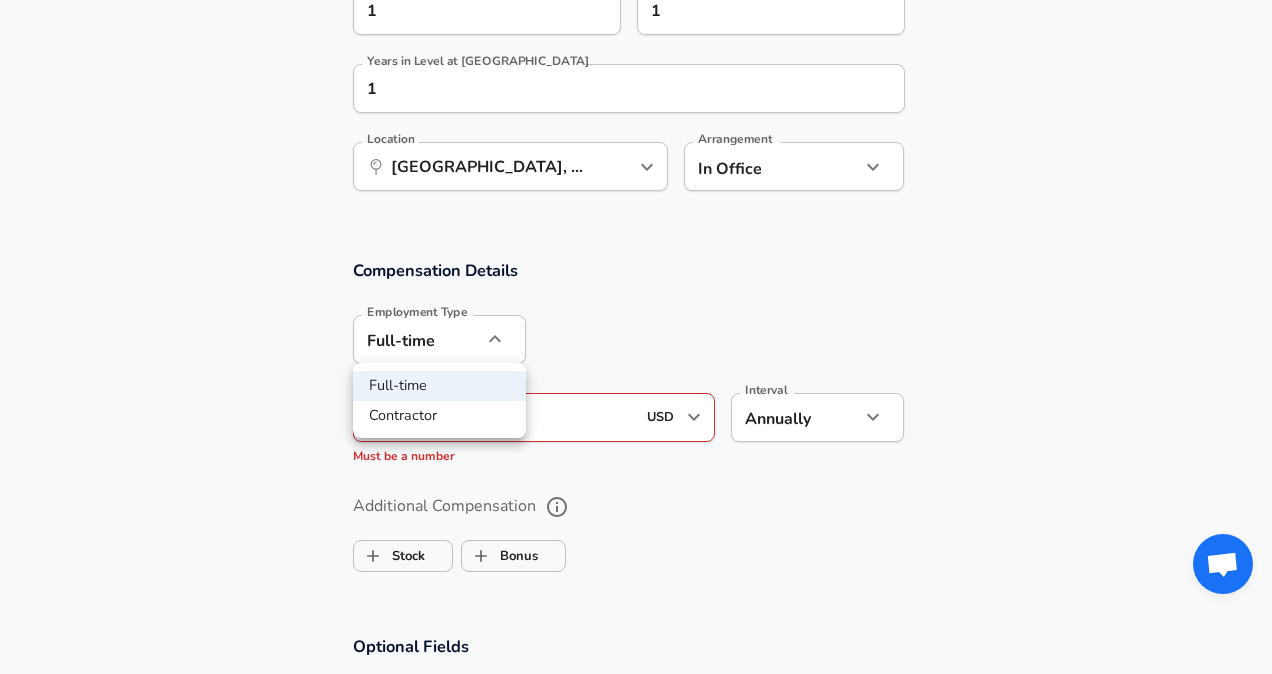 click on "Contractor" at bounding box center (439, 416) 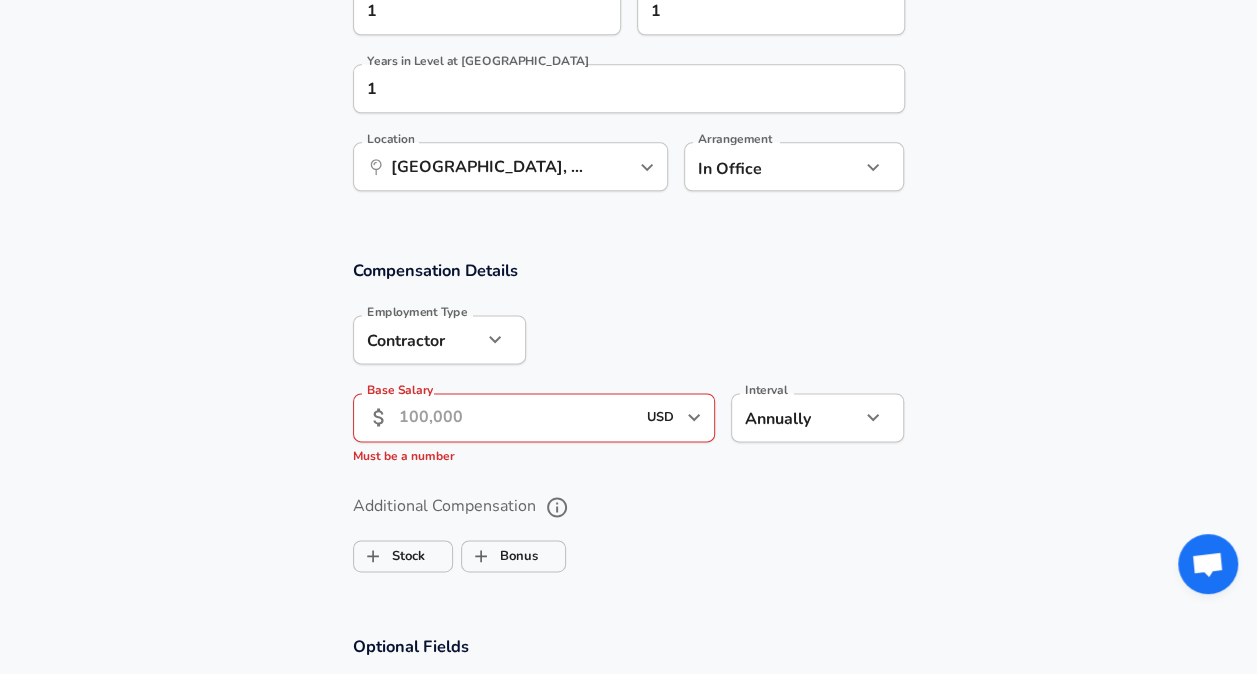 click on "Base Salary" at bounding box center (517, 417) 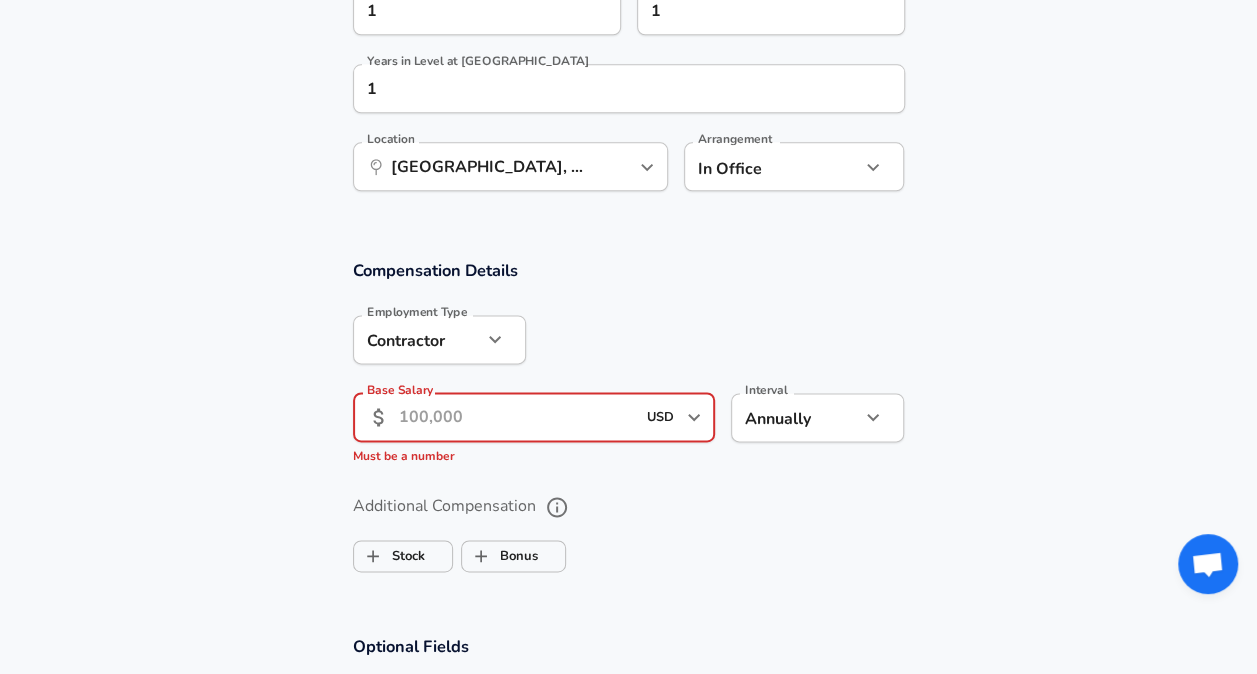 click 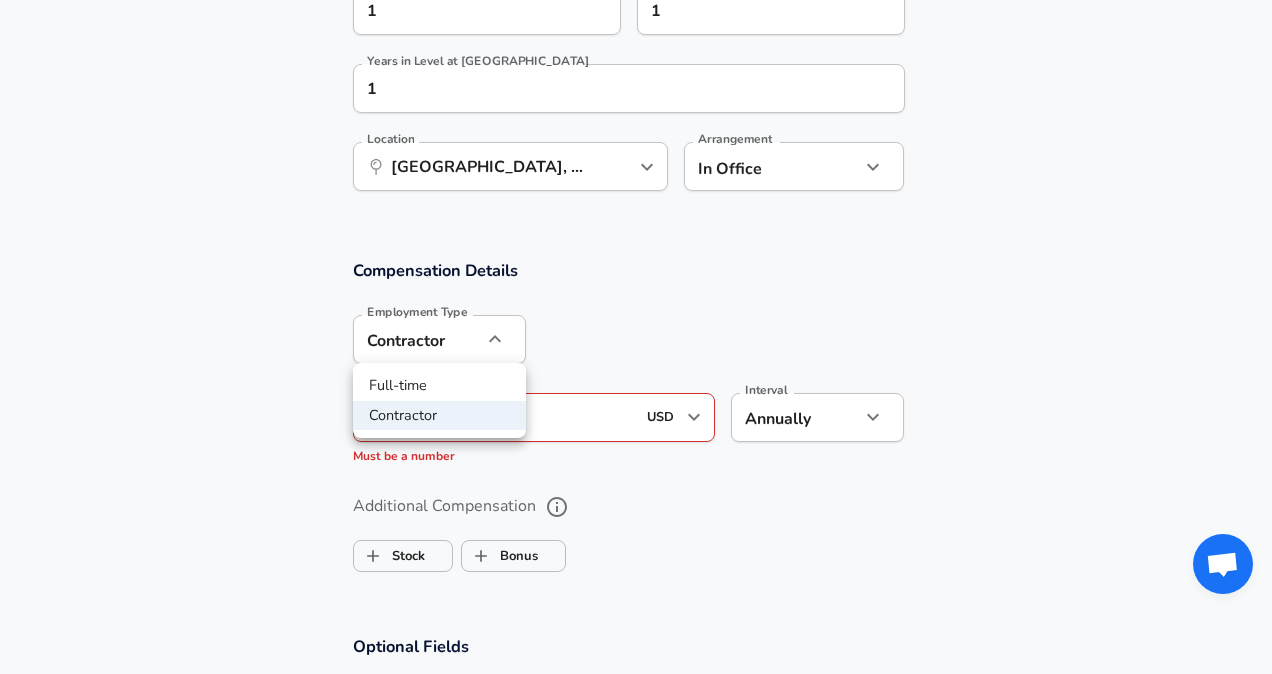 click on "Full-time" at bounding box center [439, 386] 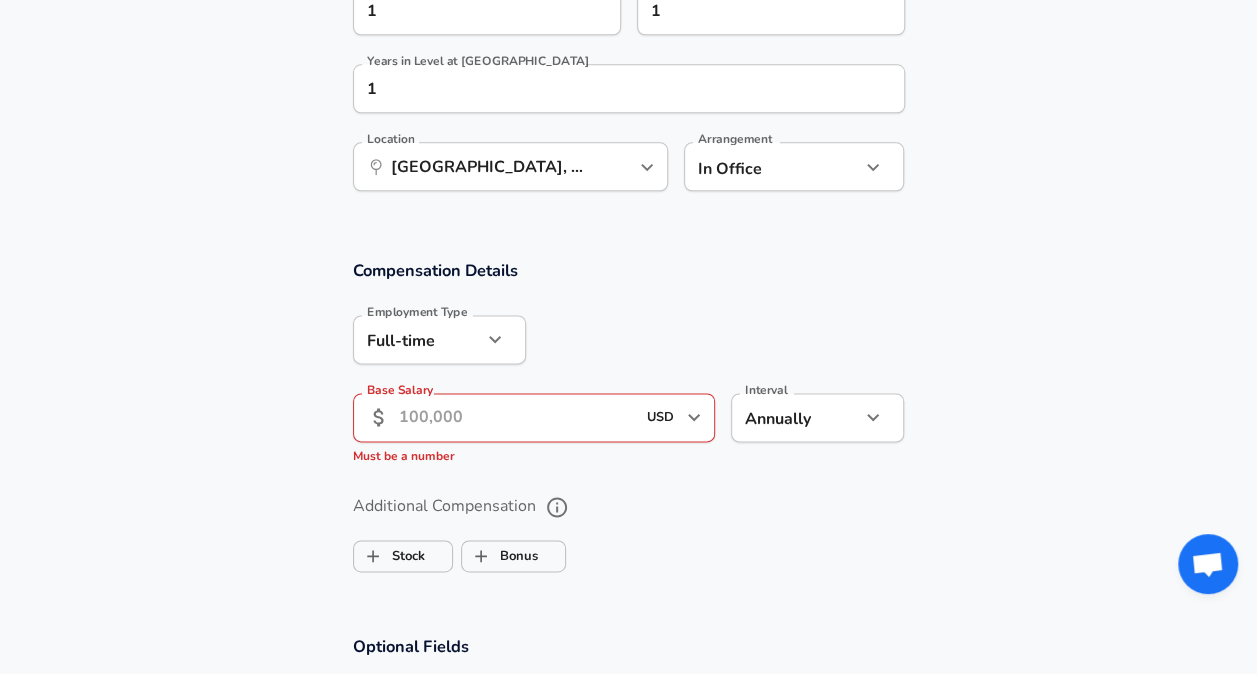 click on "Base Salary" at bounding box center [517, 417] 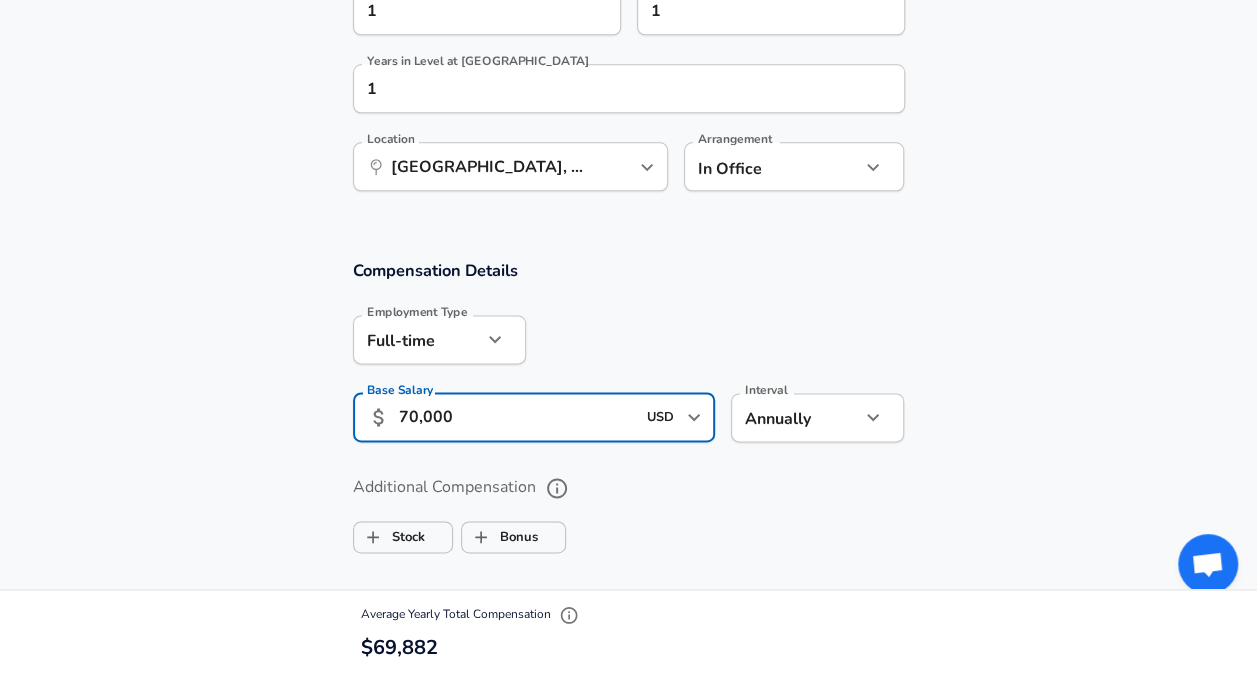 click on "70,000" at bounding box center (517, 417) 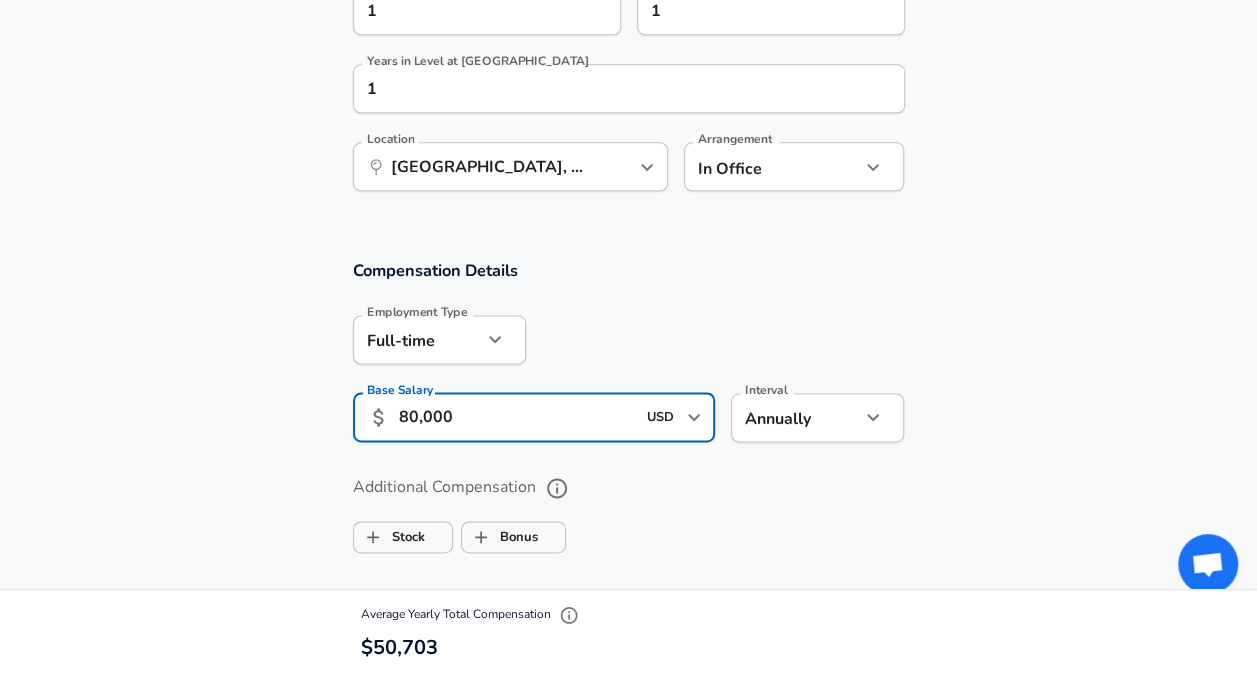 scroll, scrollTop: 0, scrollLeft: 0, axis: both 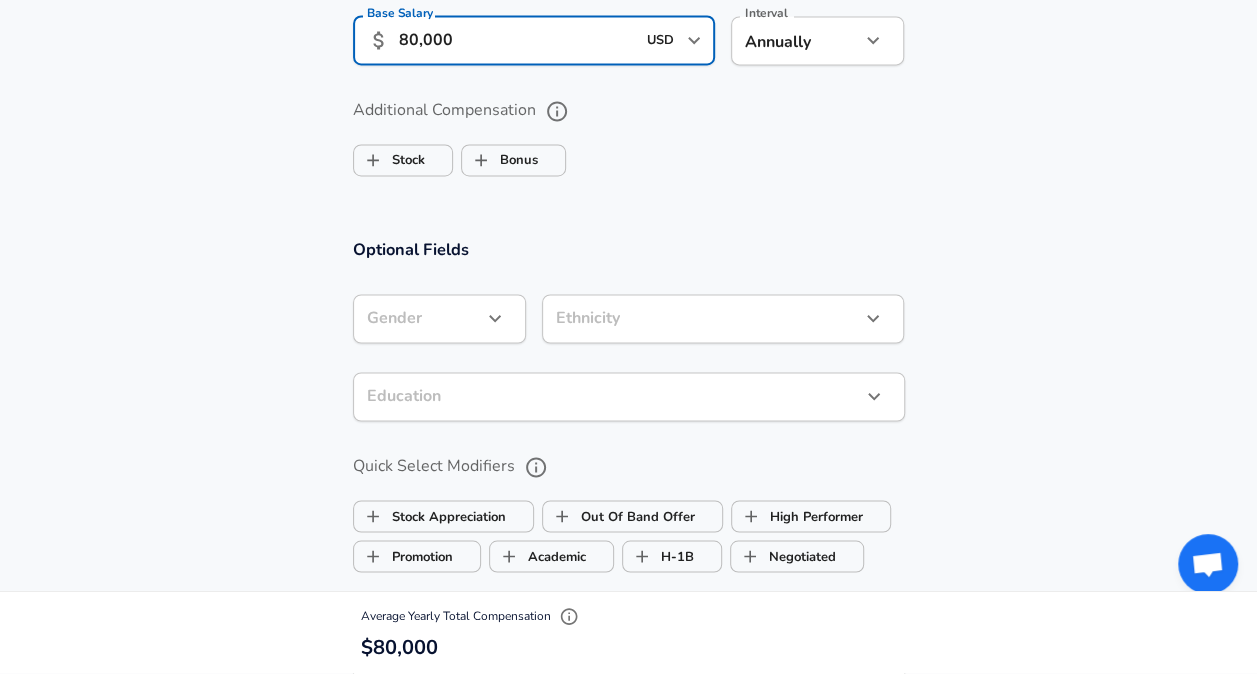 type on "80,000" 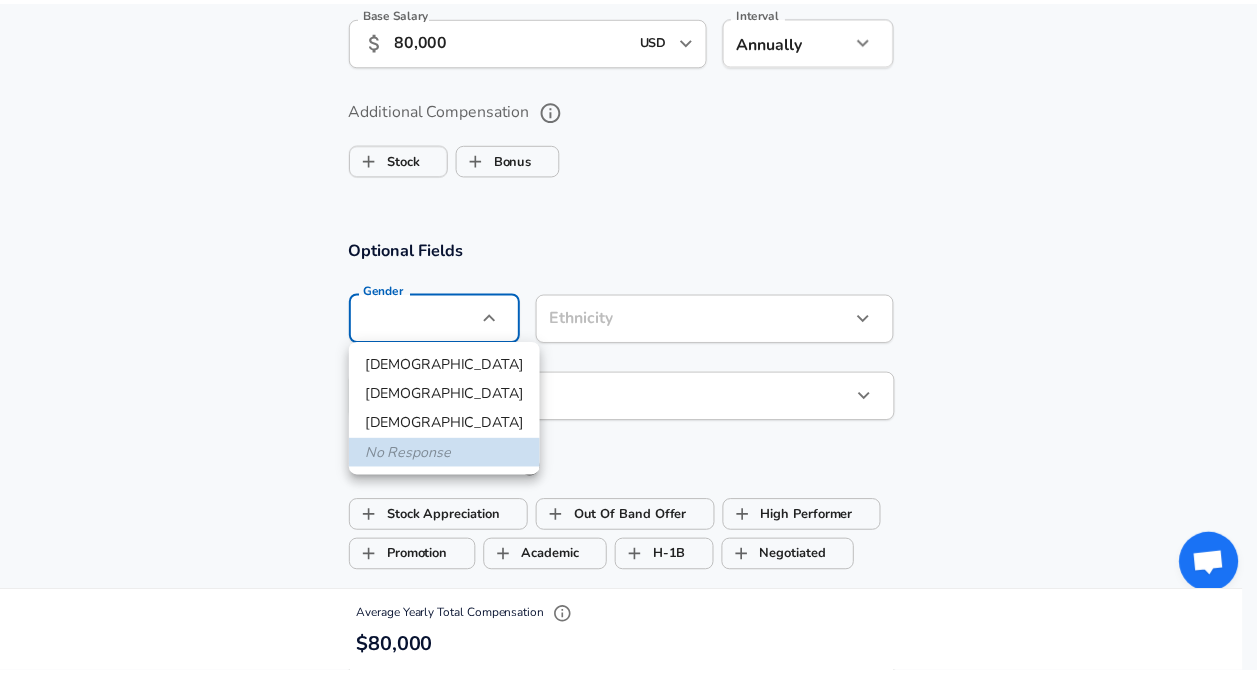 scroll, scrollTop: 0, scrollLeft: 0, axis: both 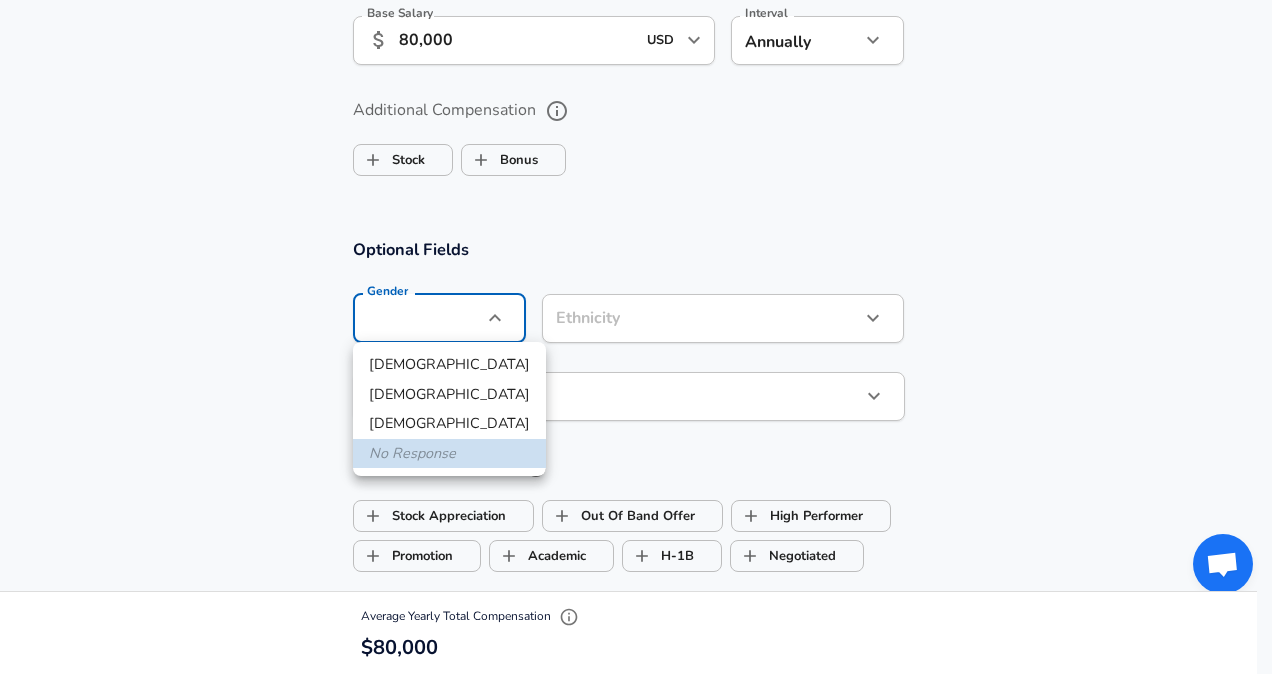 click on "[DEMOGRAPHIC_DATA]" at bounding box center (449, 365) 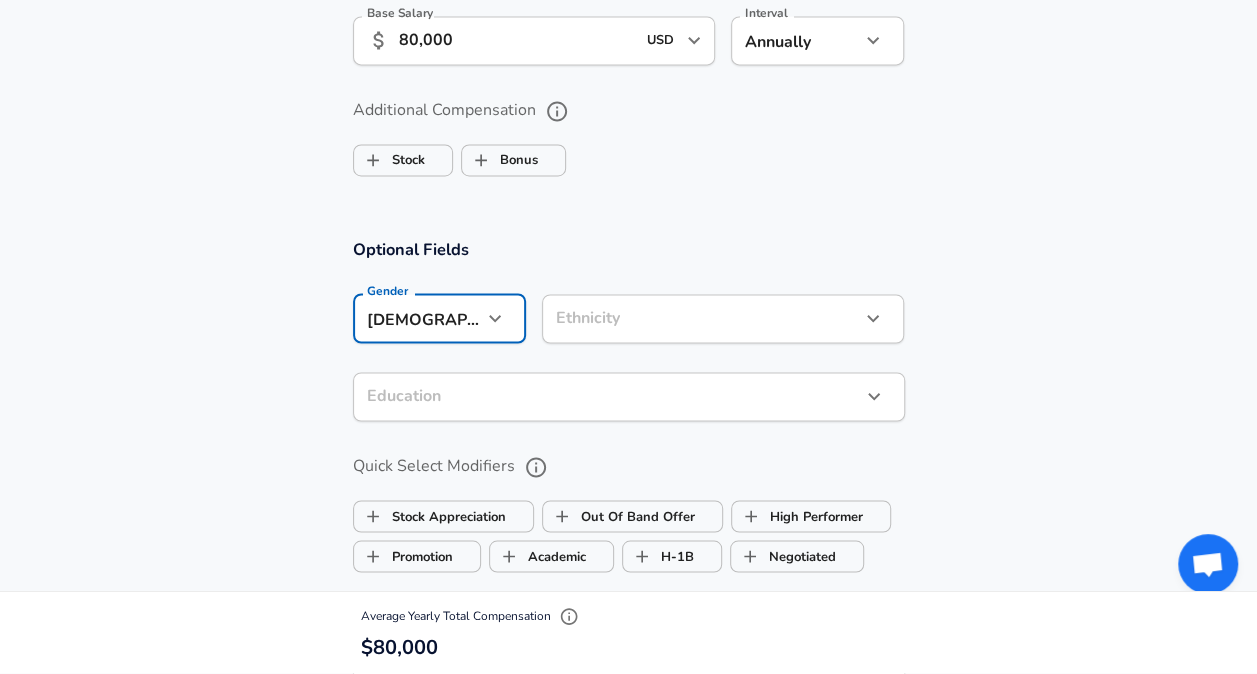click on "Restart Add Your Salary Upload your offer letter   to verify your submission Enhance Privacy and Anonymity No Automatically hides specific fields until there are enough submissions to safely display the full details.   More Details Based on your submission and the data points that we have already collected, we will automatically hide and anonymize specific fields if there aren't enough data points to remain sufficiently anonymous. Company & Title Information   Enter the company you received your offer from Company Deloitte Company   Select the title that closest resembles your official title. This should be similar to the title that was present on your offer letter. Title Intern Title Please submit intern salaries  here   Select a job family that best fits your role. If you can't find one, select 'Other' to enter a custom job family Job Family Cybersecurity Analyst Job Family   Select a Specialization that best fits your role. If you can't find one, select 'Other' to enter a custom specialization Cyber Risk" at bounding box center (628, -1146) 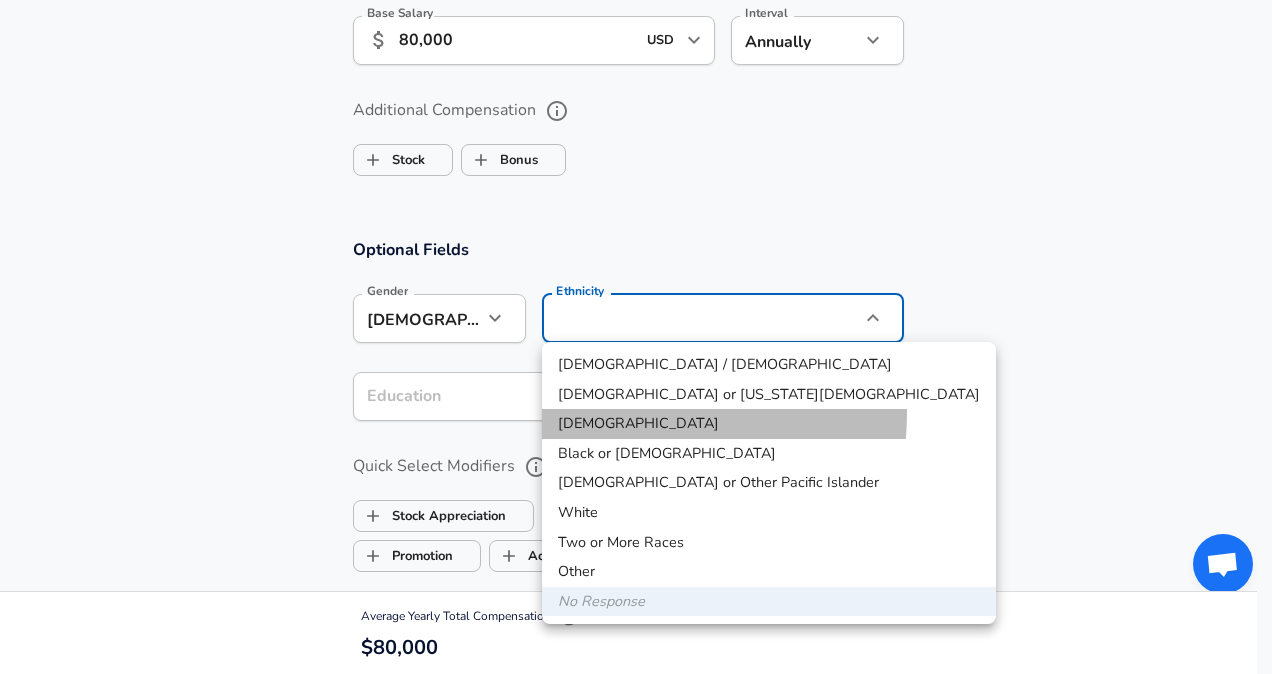 click on "[DEMOGRAPHIC_DATA]" at bounding box center [769, 424] 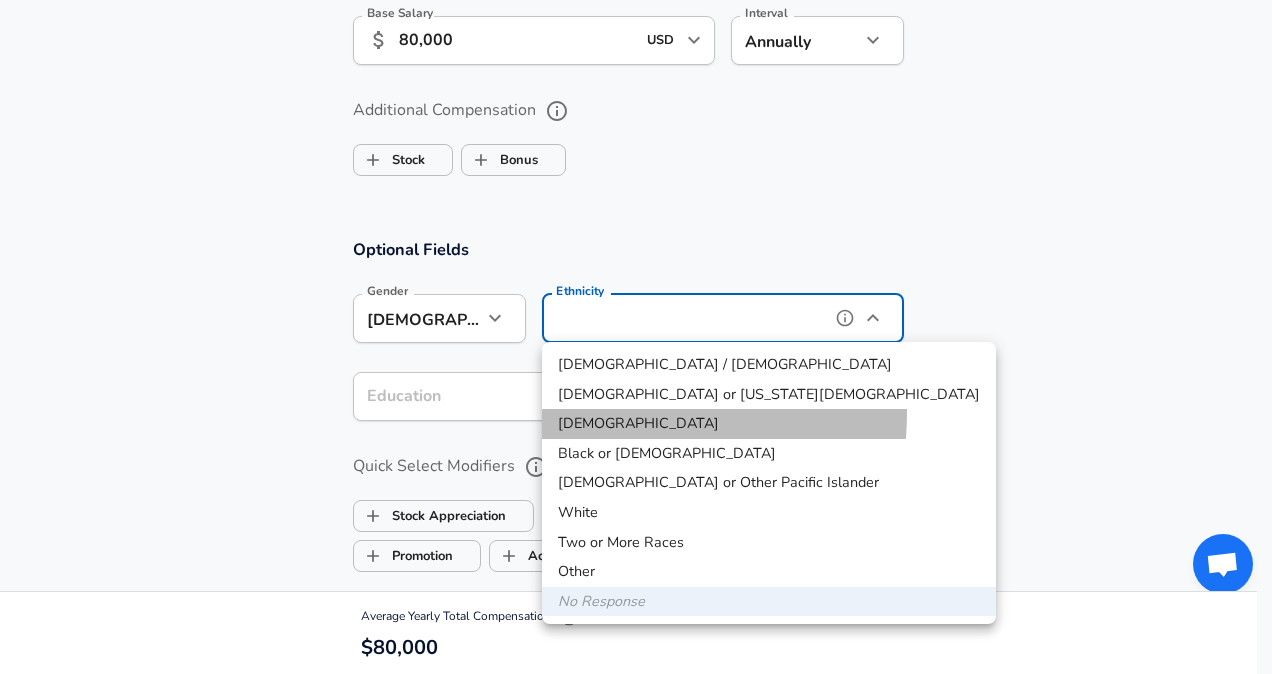 type on "[DEMOGRAPHIC_DATA]" 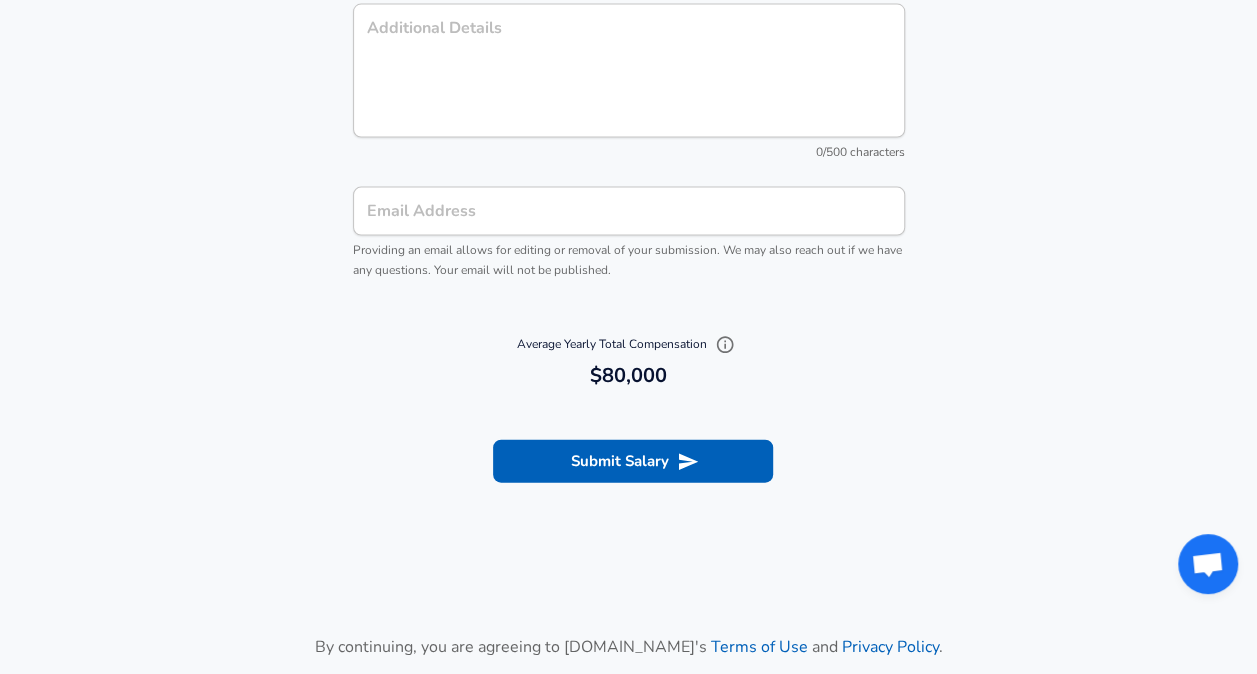 scroll, scrollTop: 2081, scrollLeft: 0, axis: vertical 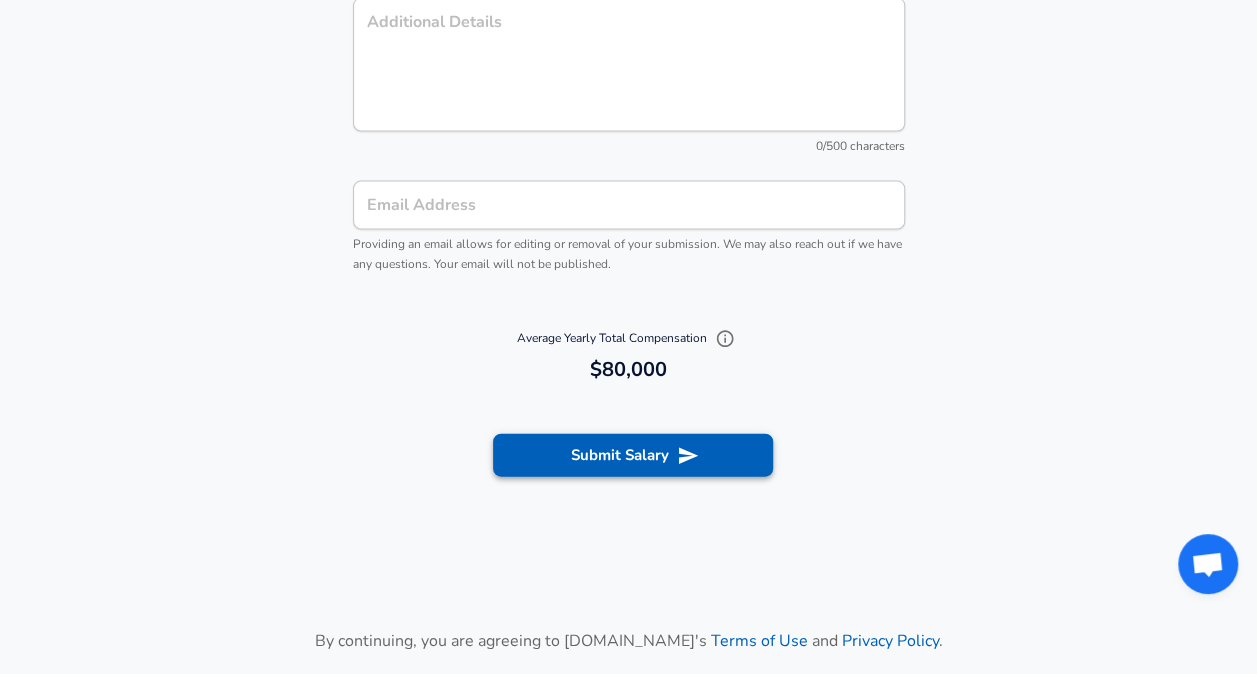 click on "Submit Salary" at bounding box center (633, 455) 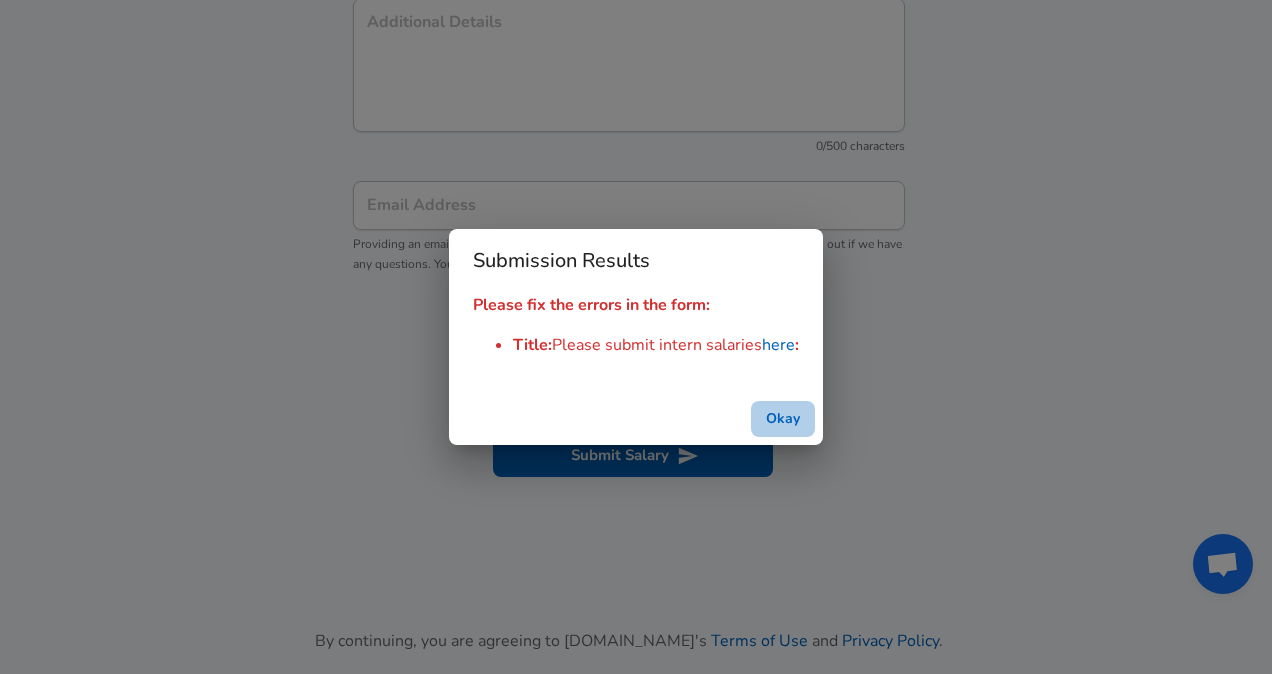 click on "Okay" at bounding box center [783, 419] 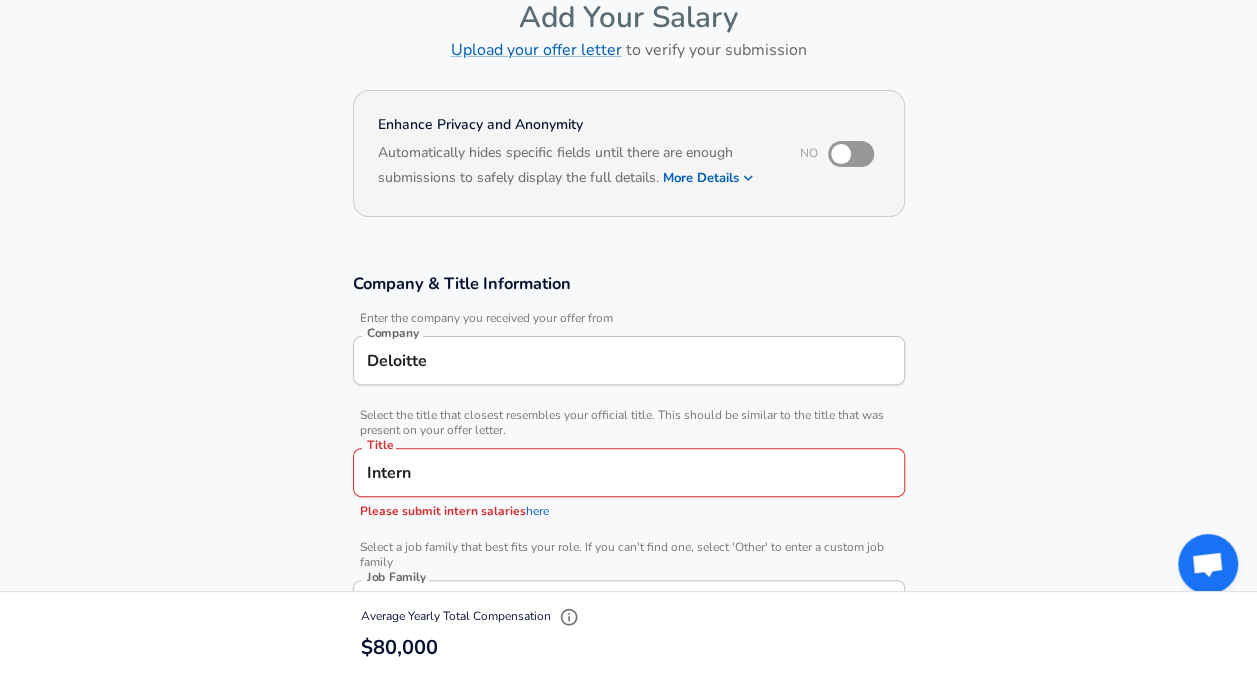 scroll, scrollTop: 122, scrollLeft: 0, axis: vertical 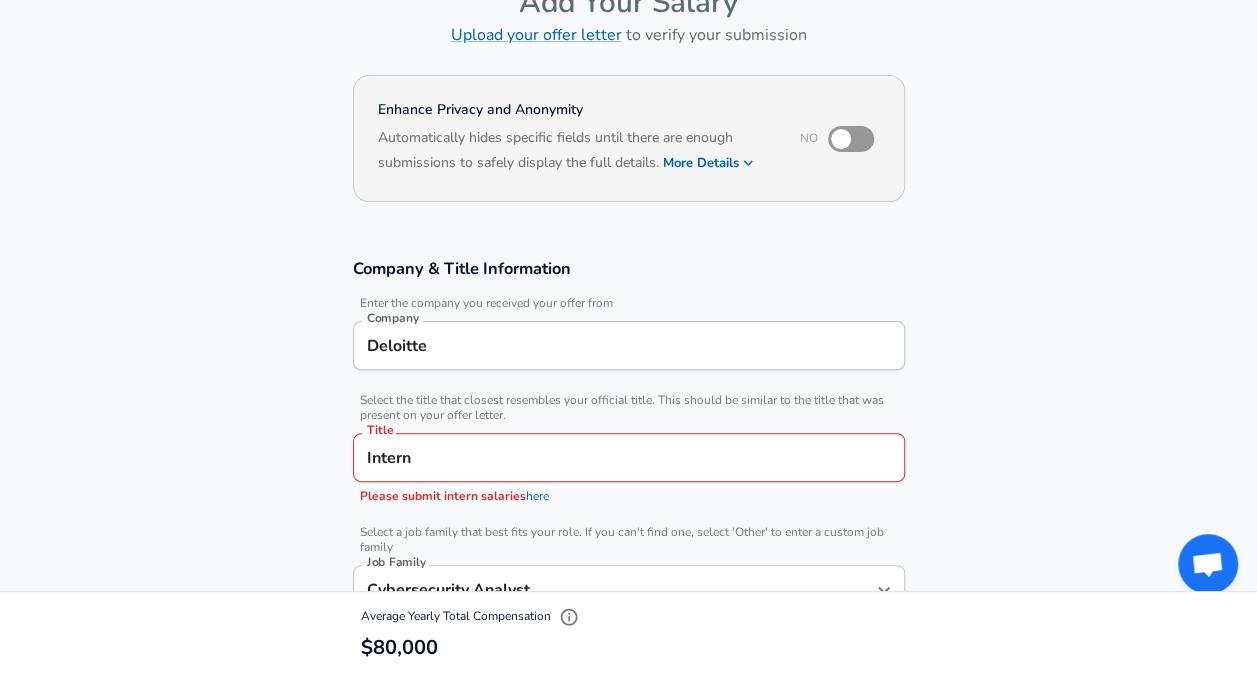 click on "Intern" at bounding box center (629, 457) 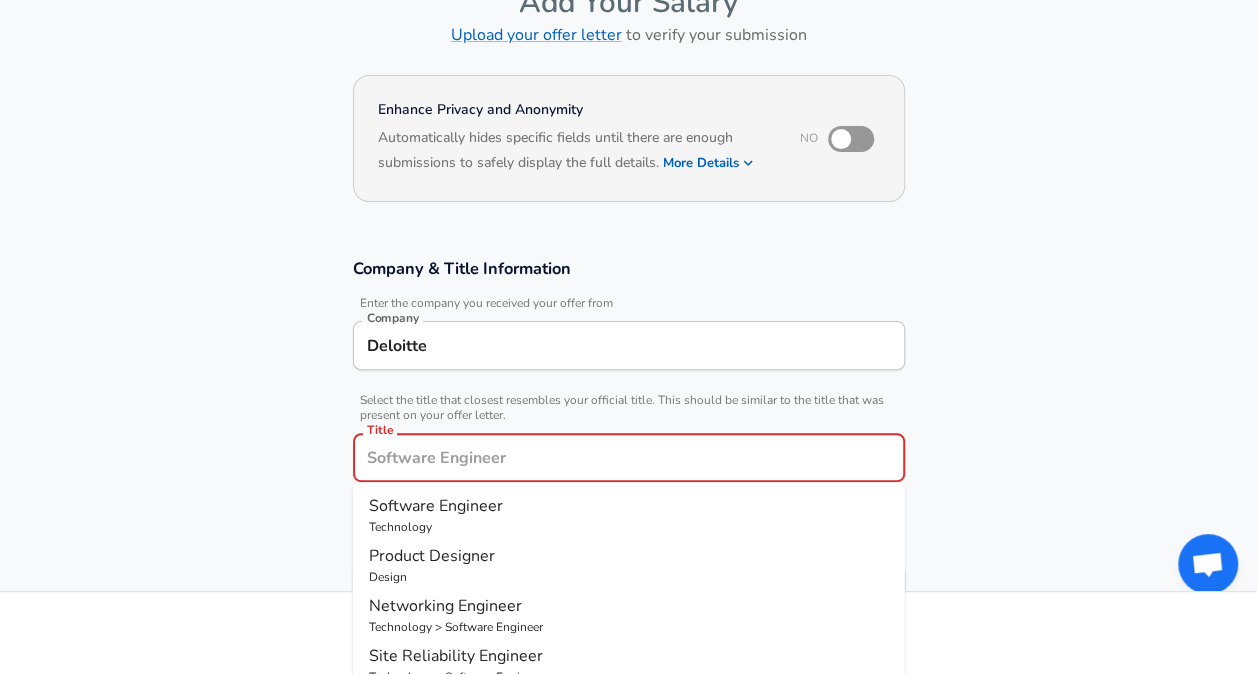 scroll, scrollTop: 0, scrollLeft: 0, axis: both 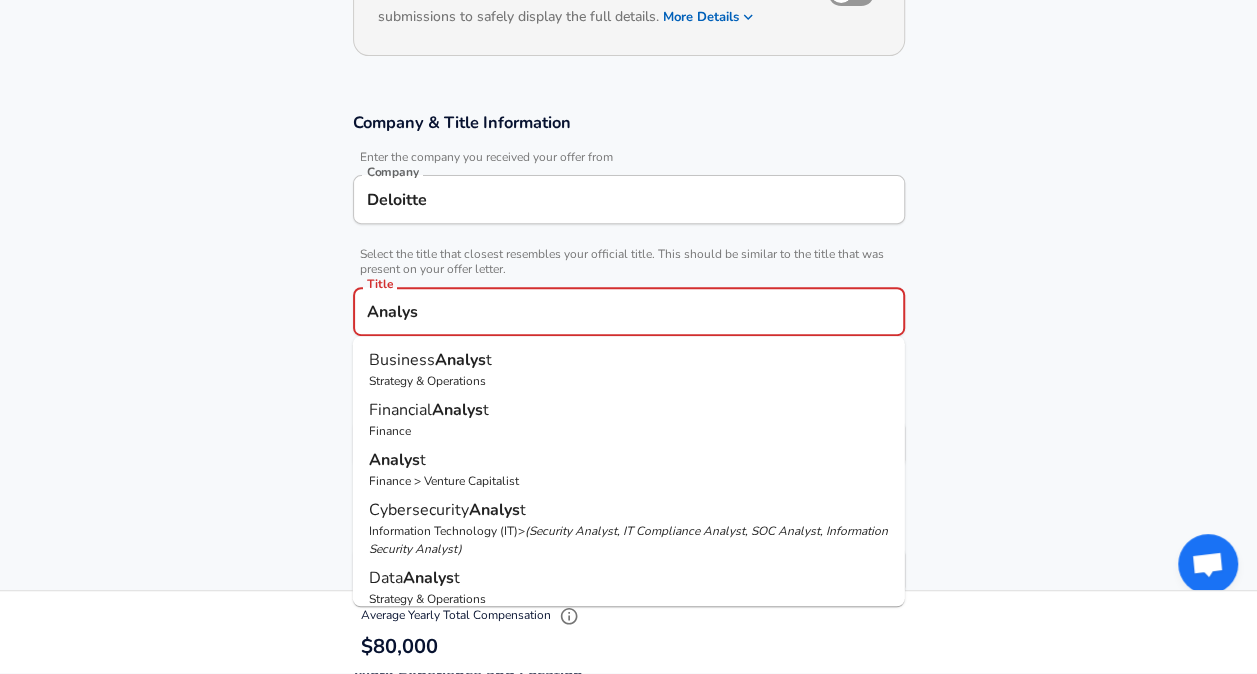 type on "Analyst" 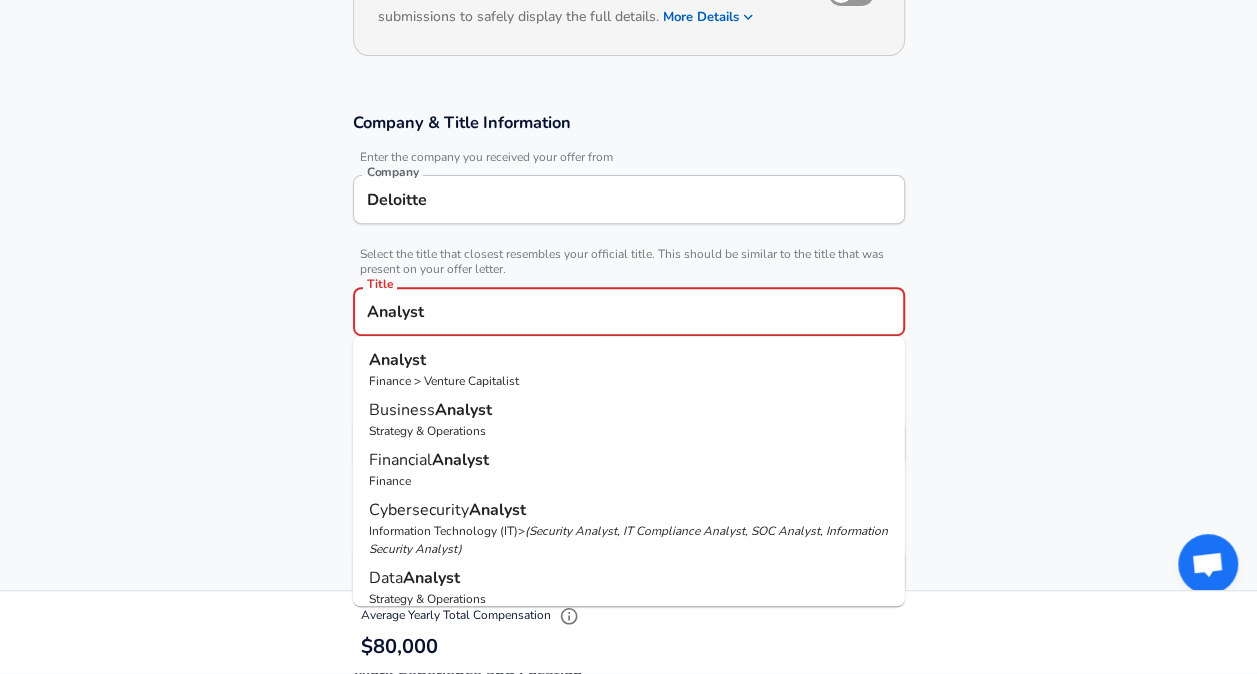 click on "Analyst" at bounding box center (629, 360) 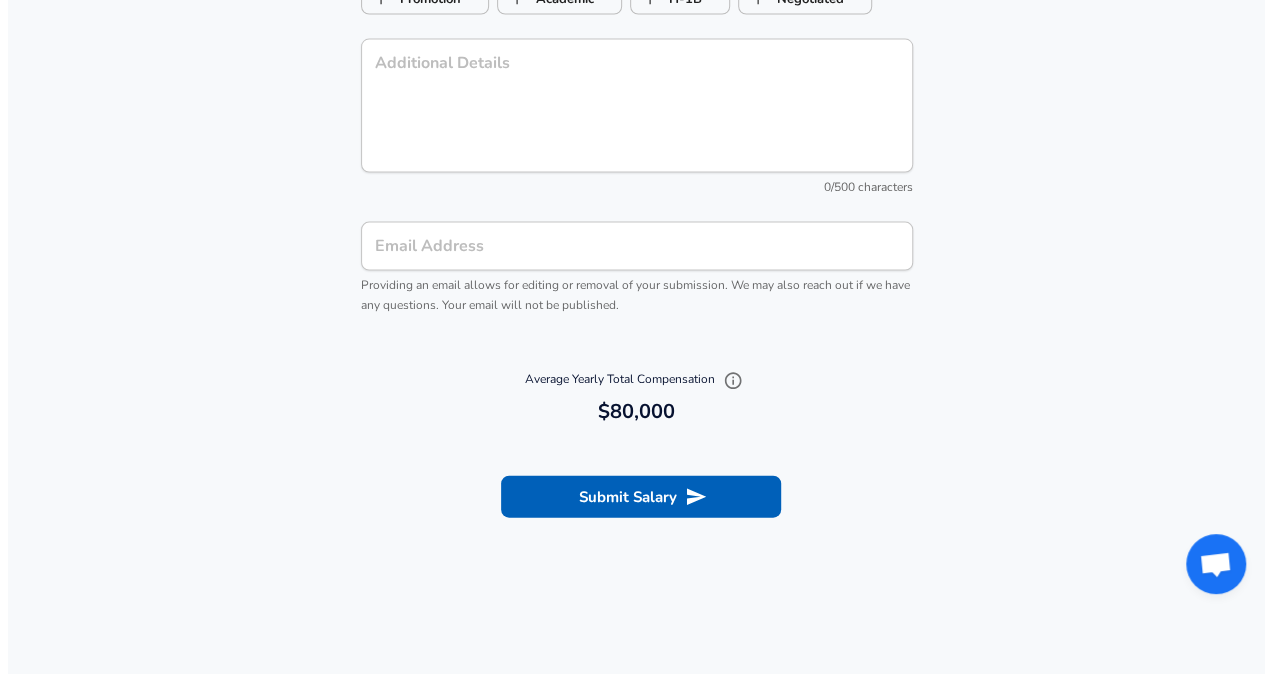 scroll, scrollTop: 2307, scrollLeft: 0, axis: vertical 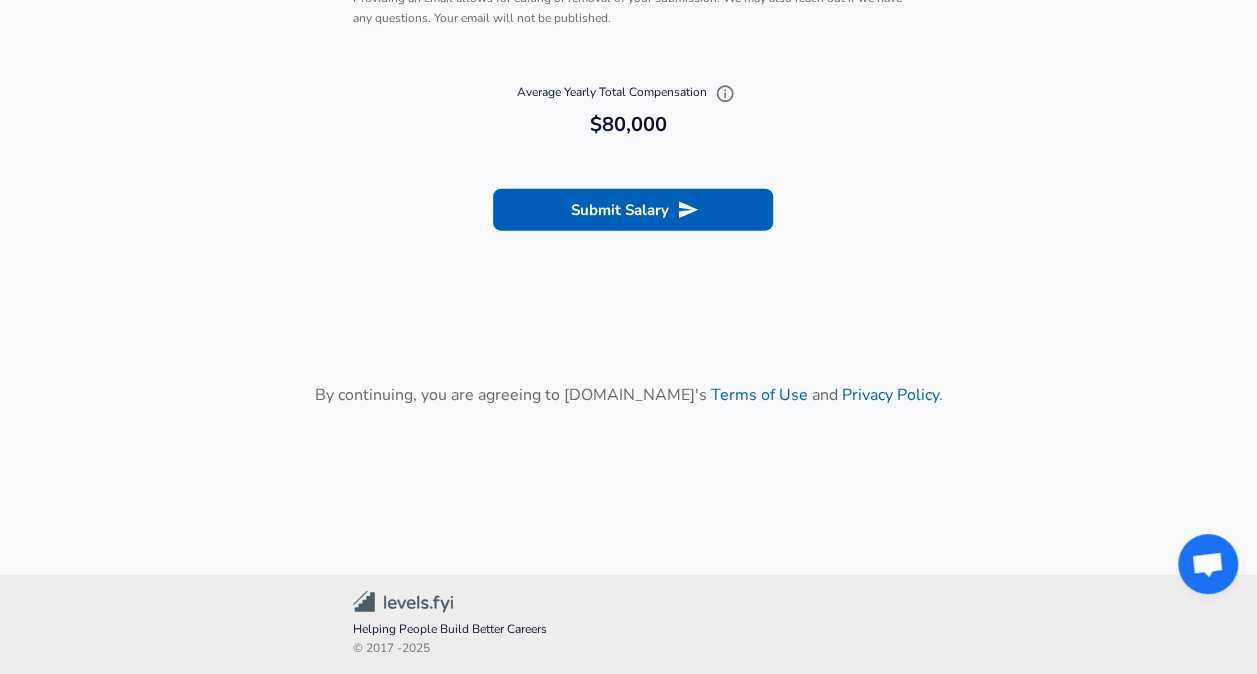 type on "Analyst" 